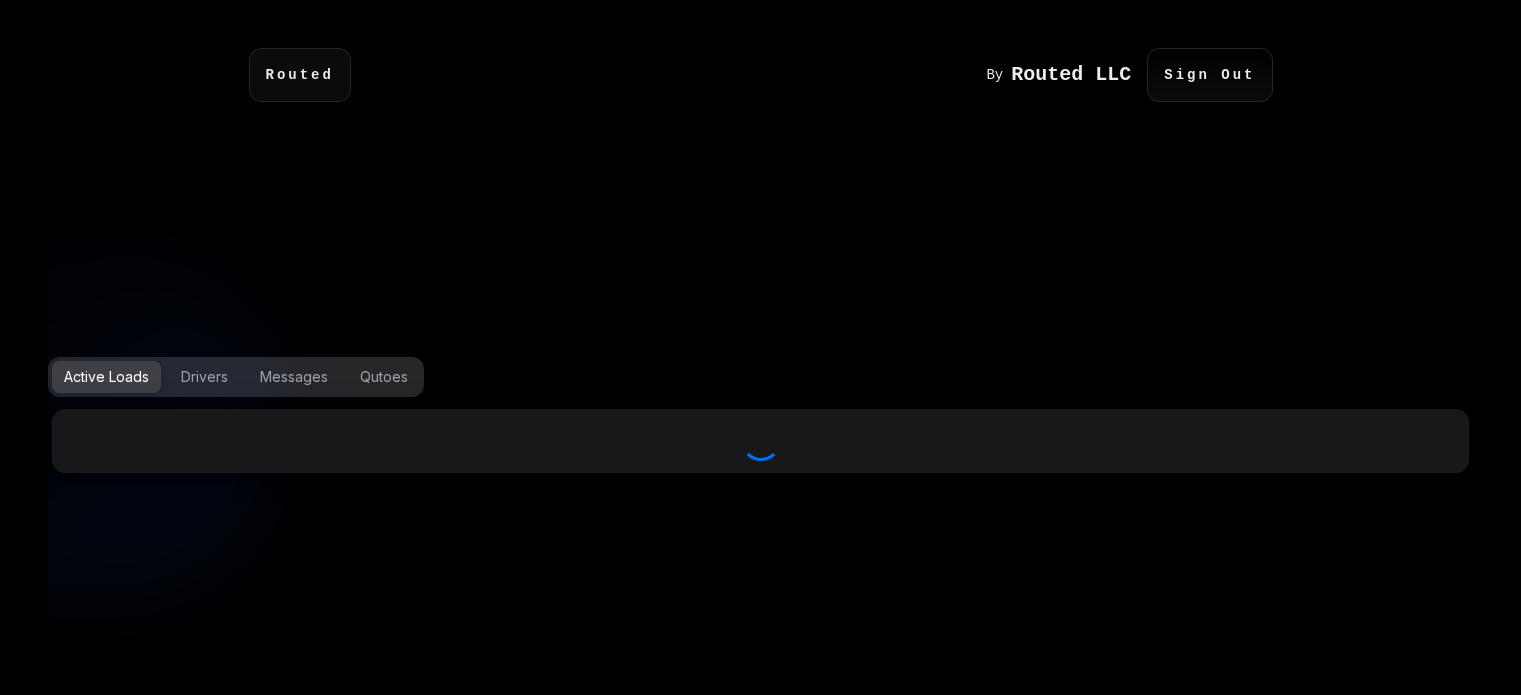 scroll, scrollTop: 0, scrollLeft: 0, axis: both 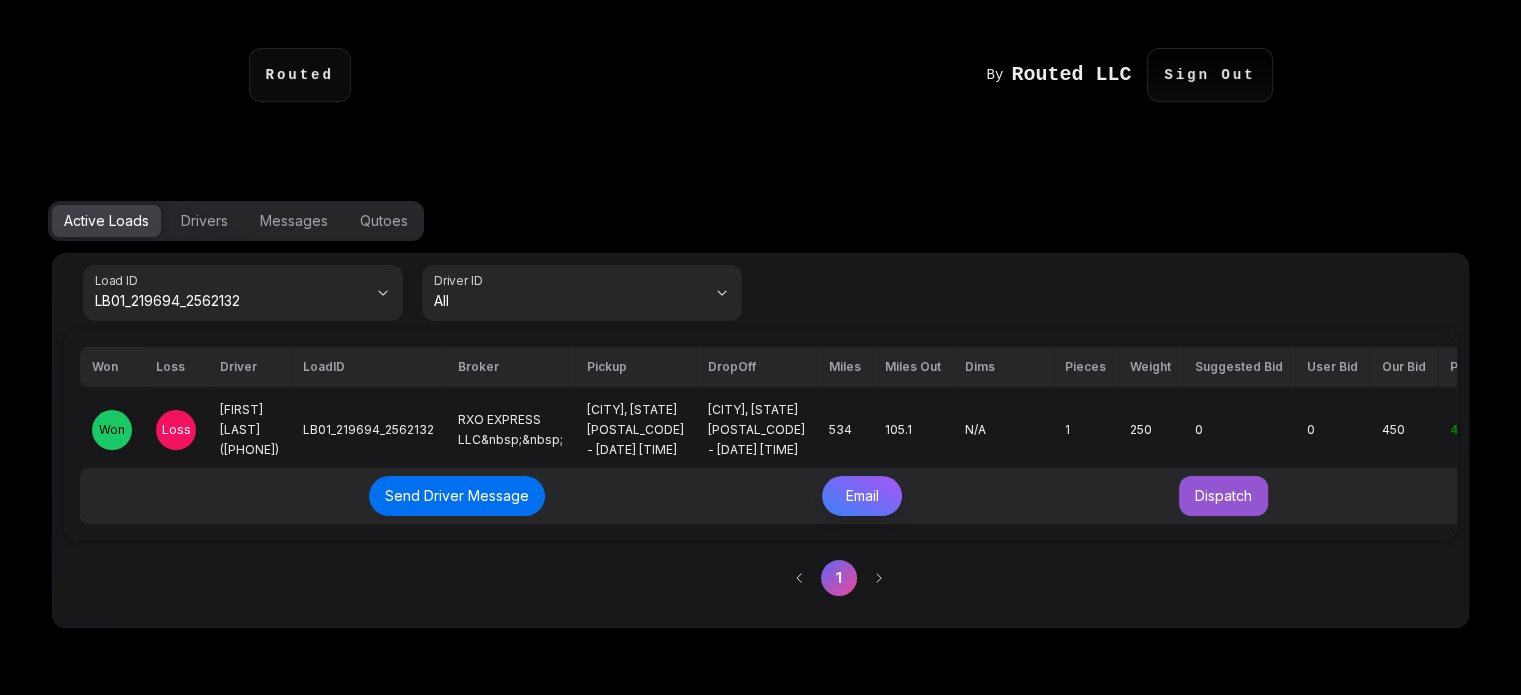 click on "**********" at bounding box center [760, 440] 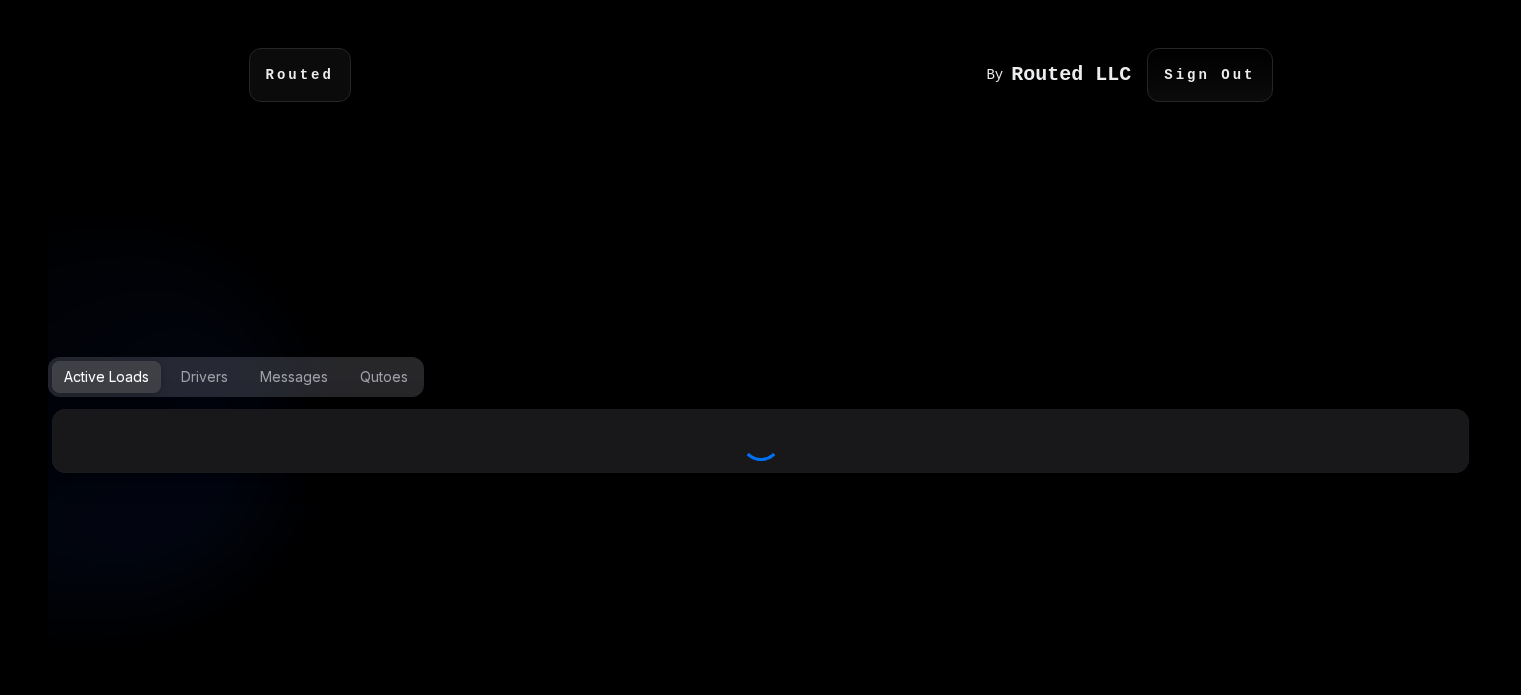 scroll, scrollTop: 0, scrollLeft: 0, axis: both 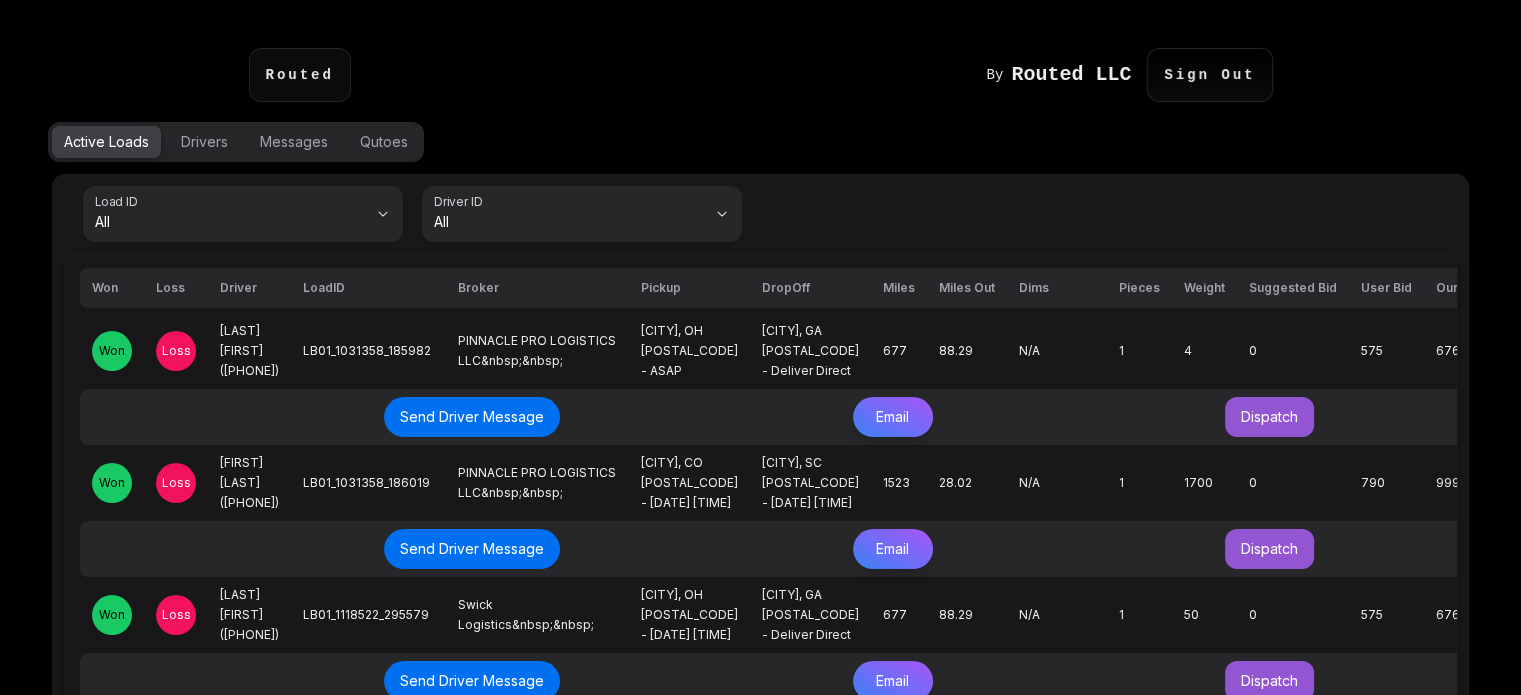 click on "Loss" at bounding box center [176, 351] 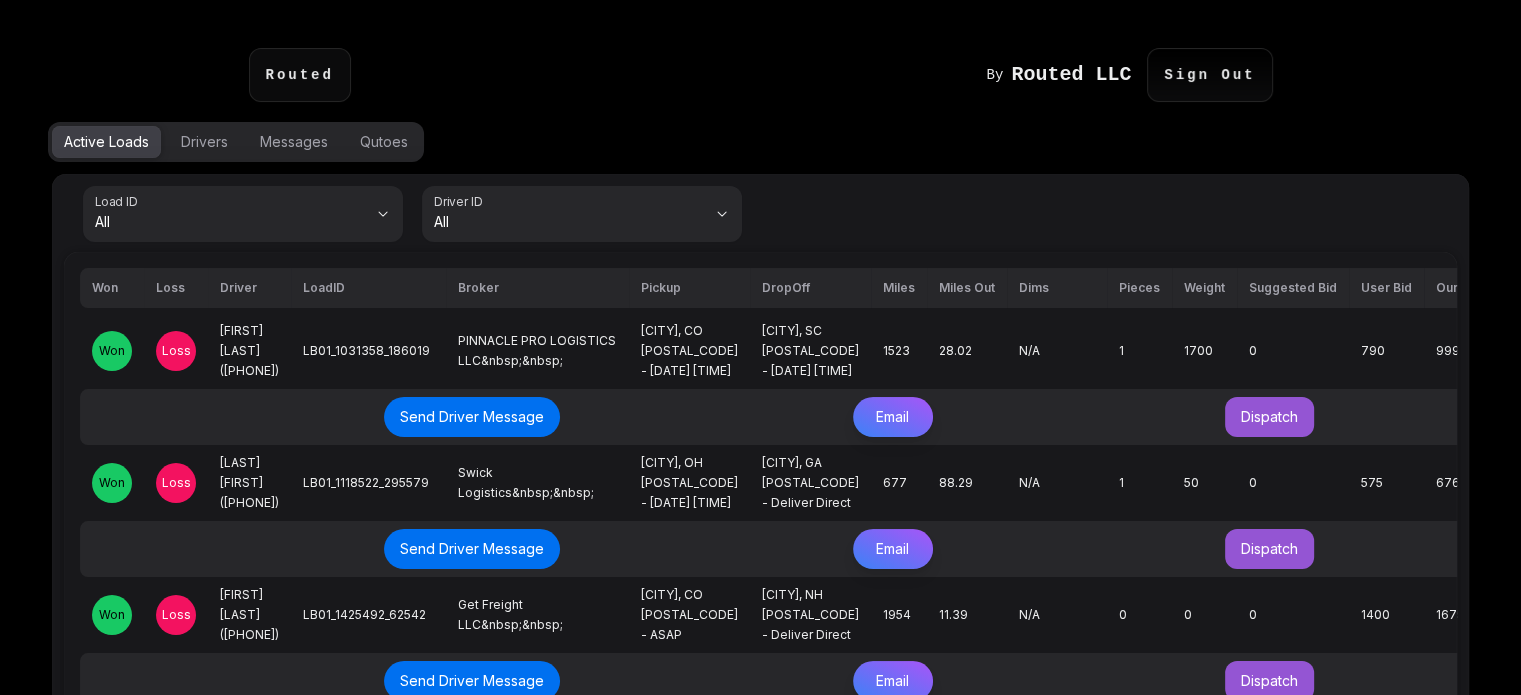 click on "Loss" at bounding box center [176, 351] 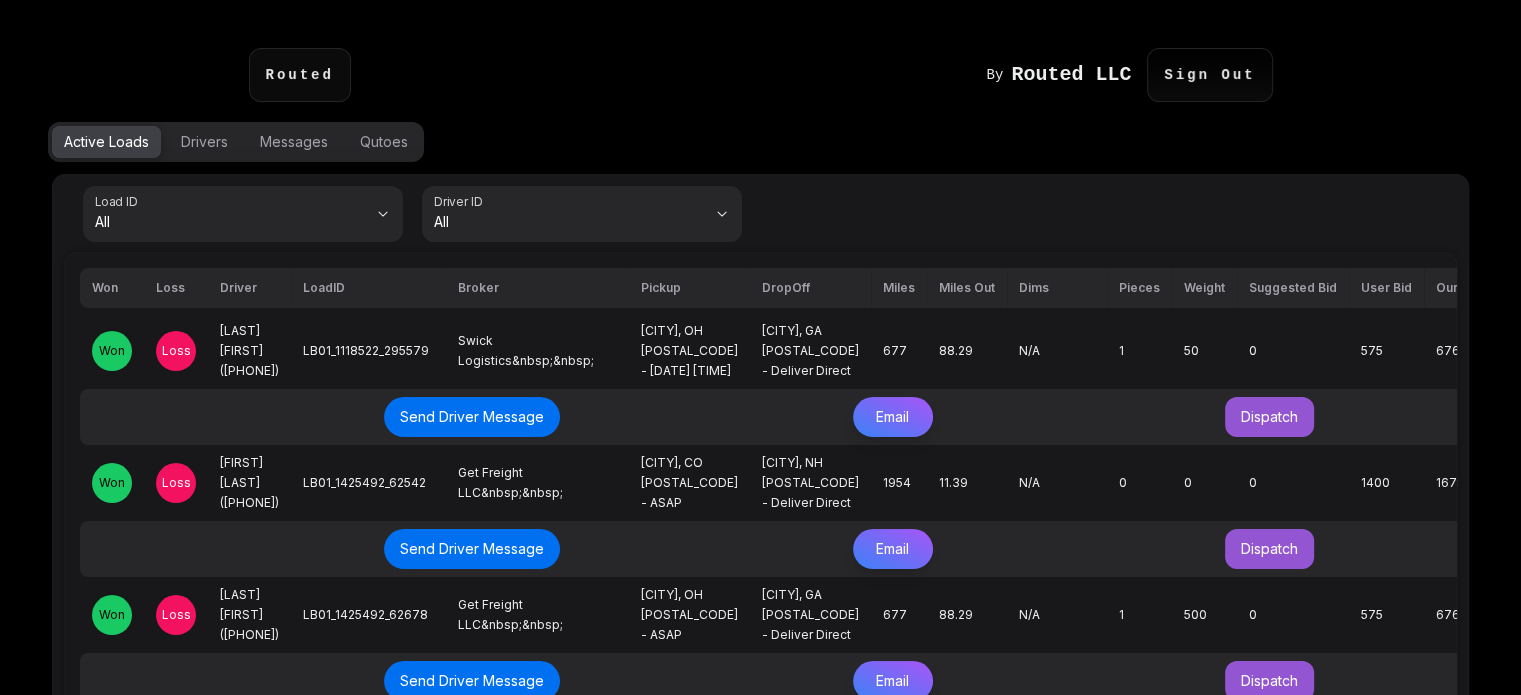 click on "Loss" at bounding box center (176, 351) 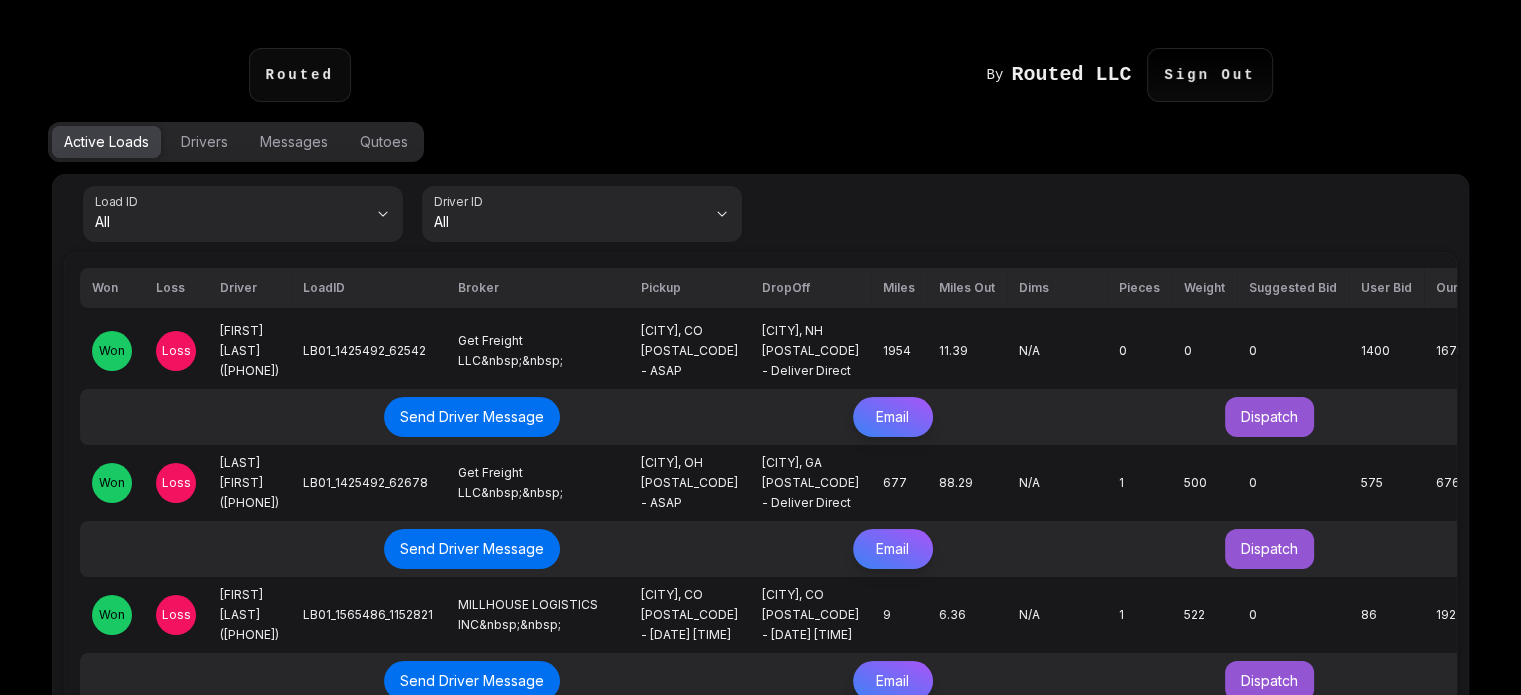 click on "Loss" at bounding box center [176, 351] 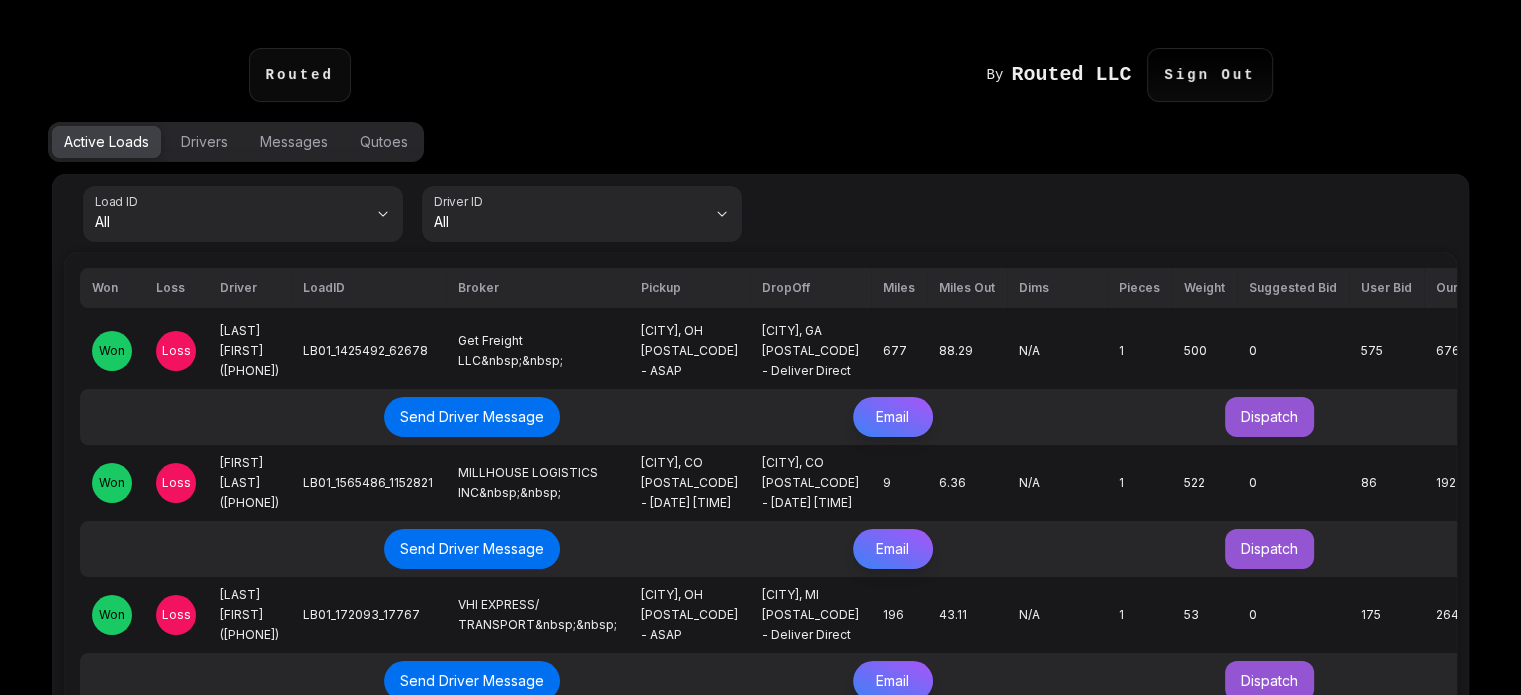click on "Loss" at bounding box center [176, 351] 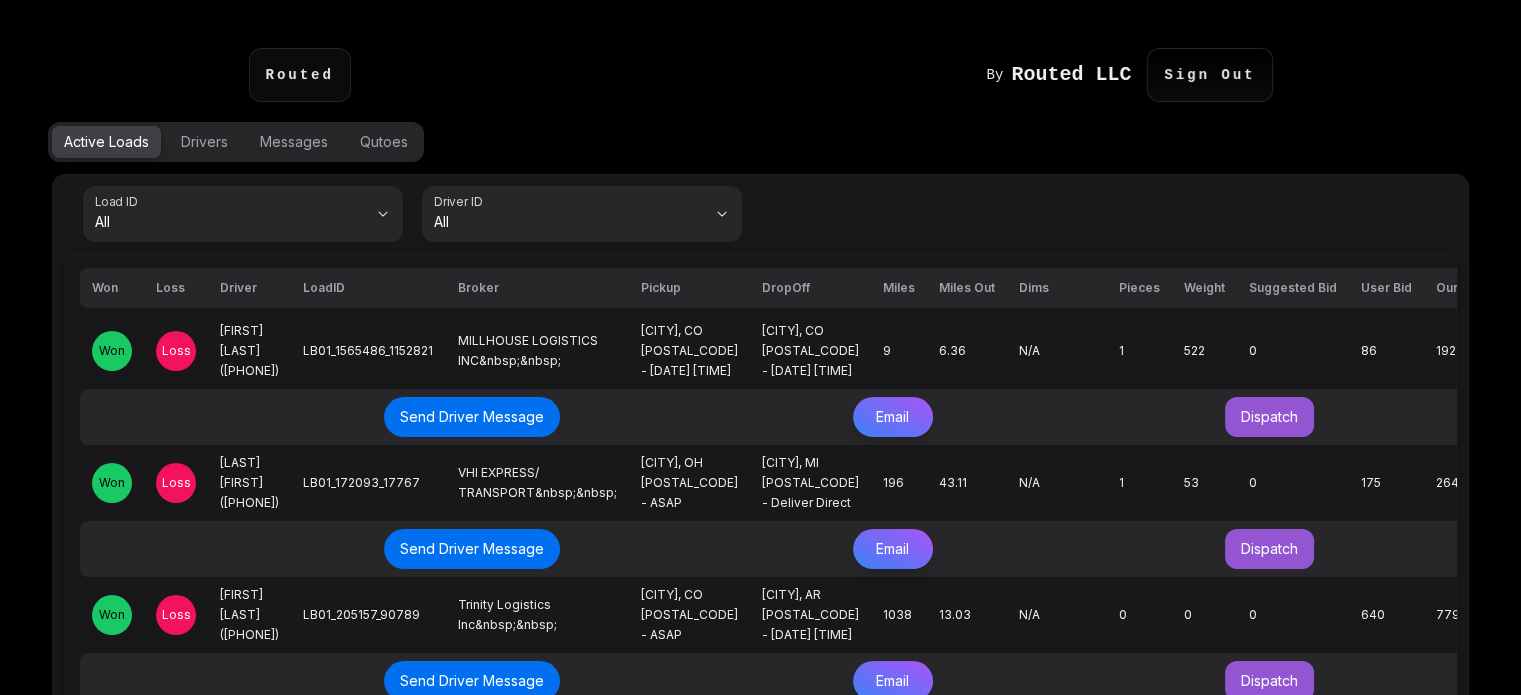 click on "Loss" at bounding box center (176, 351) 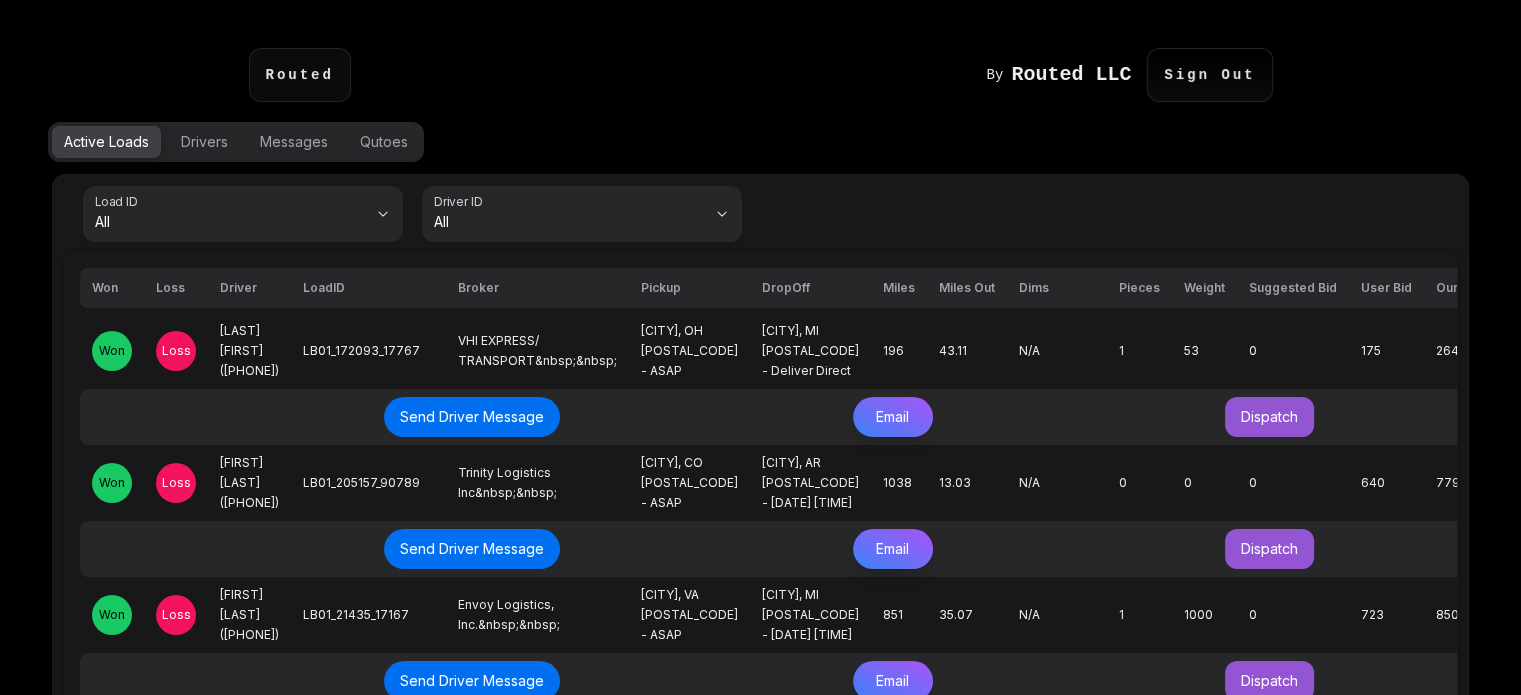 click on "Loss" at bounding box center [176, 351] 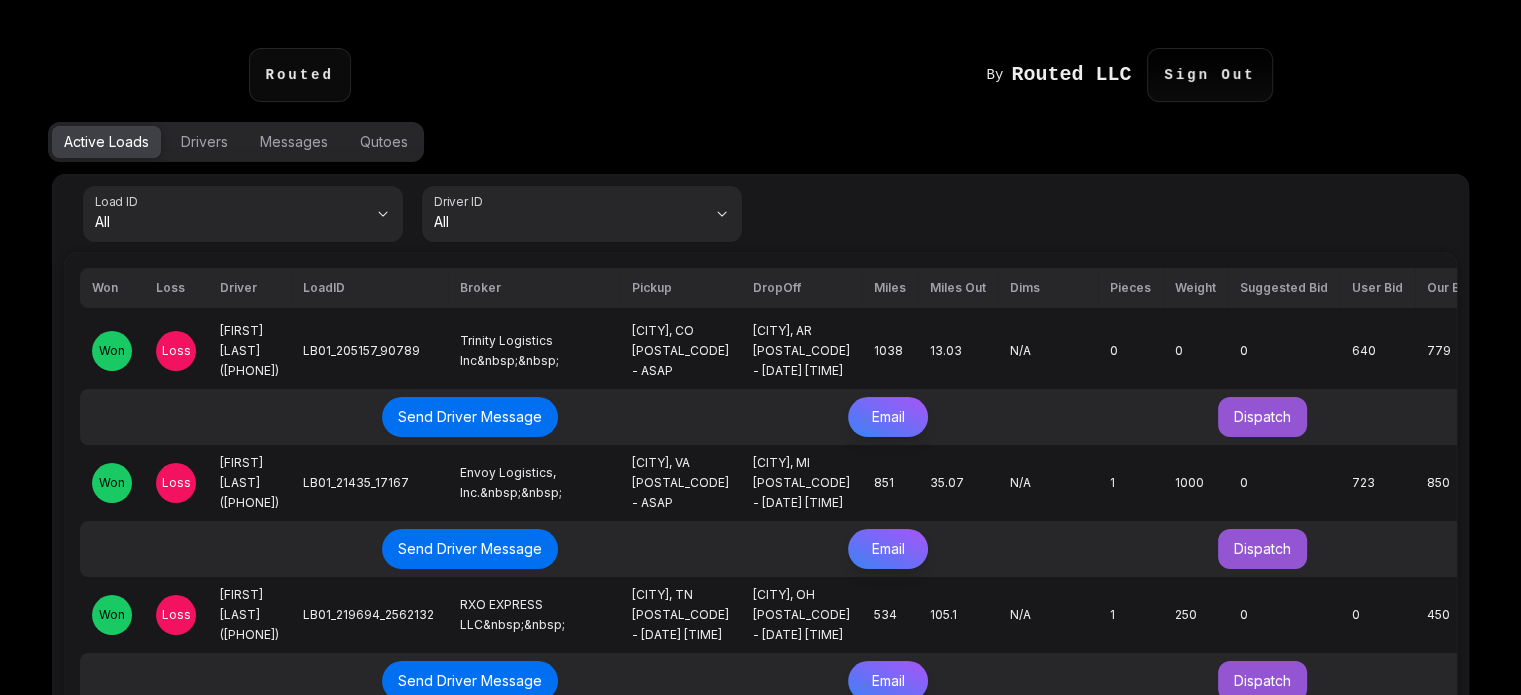 click on "Loss" at bounding box center (176, 351) 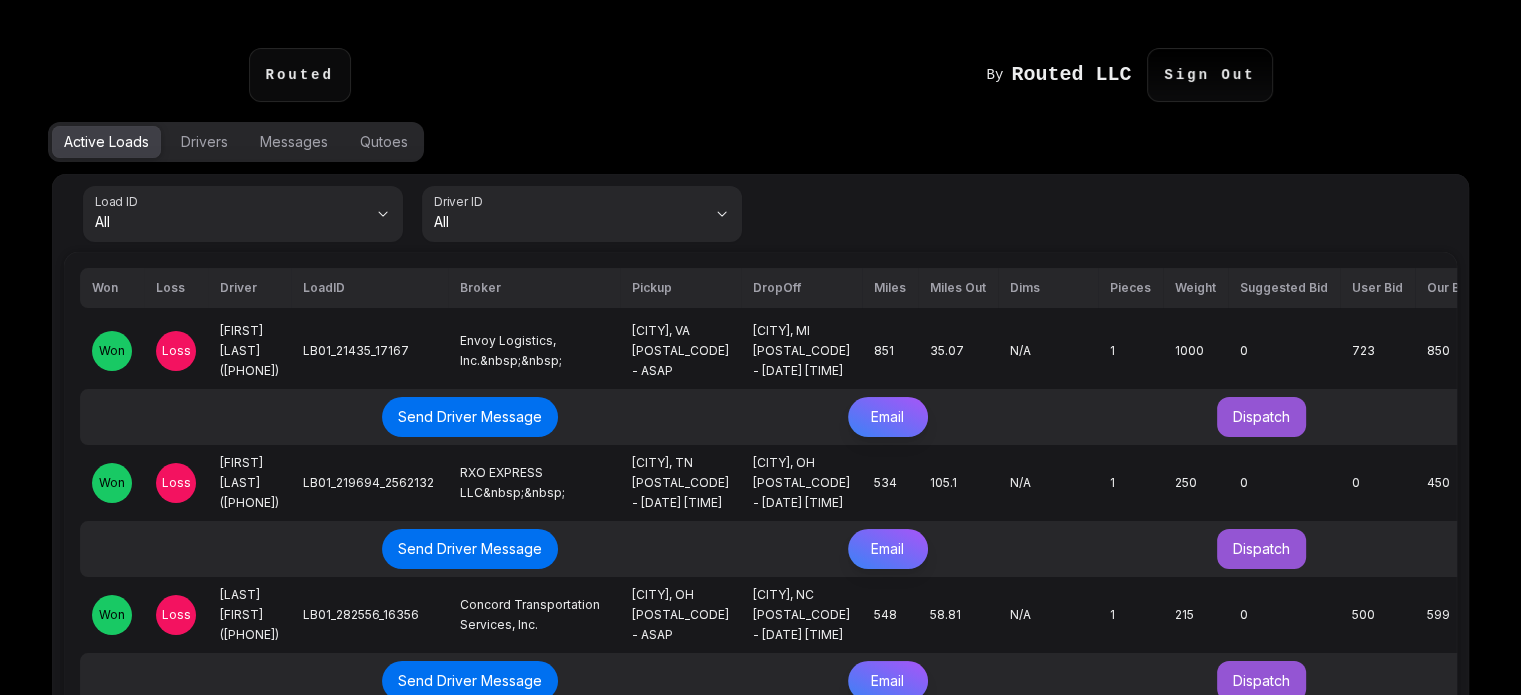 click on "Loss" at bounding box center (176, 351) 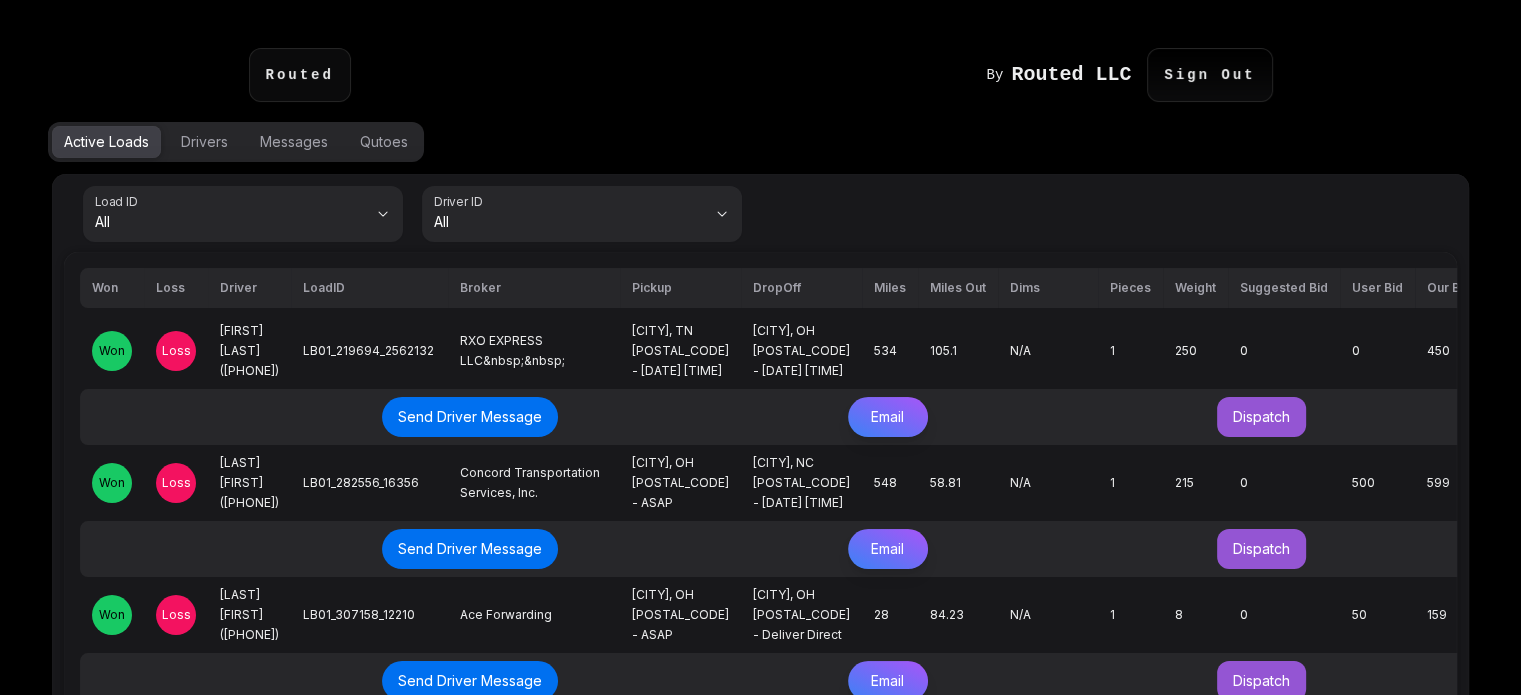 click on "Loss" at bounding box center (176, 351) 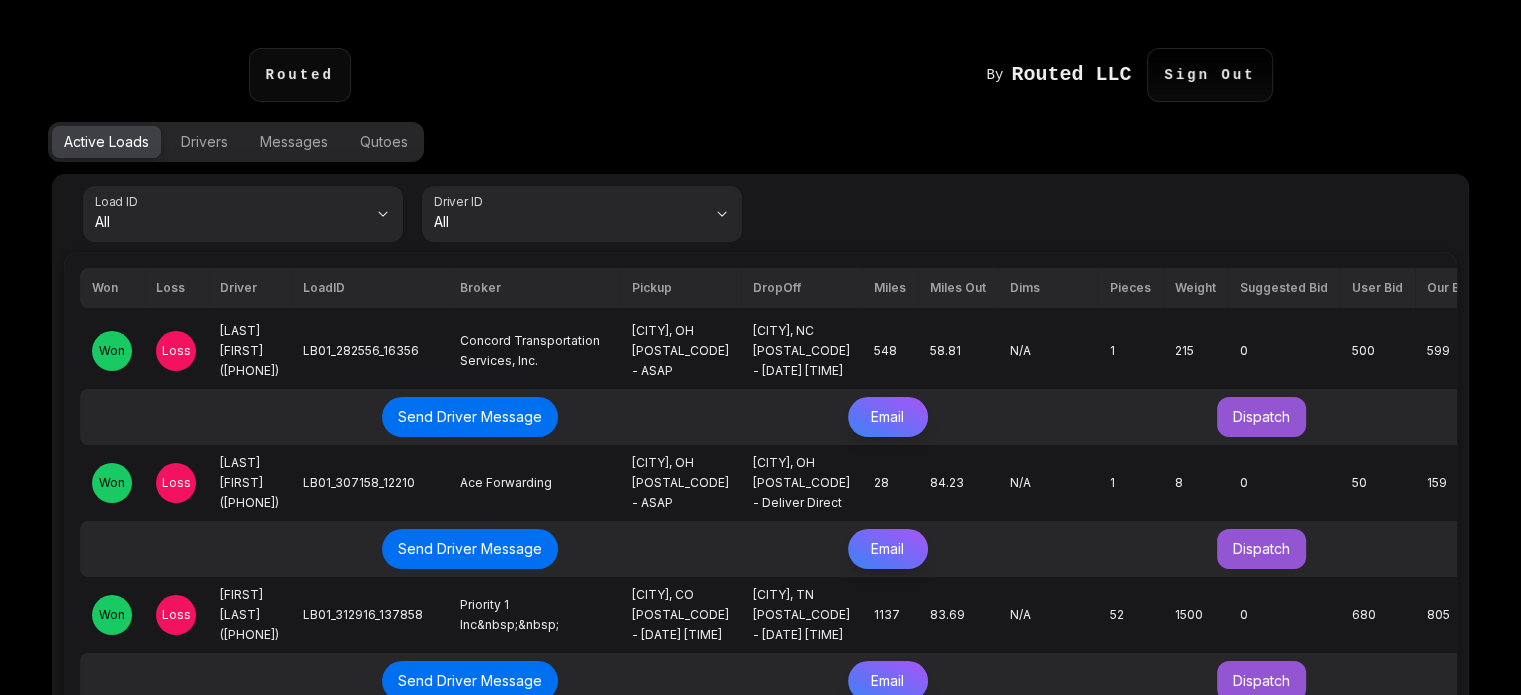 click on "Loss" at bounding box center (176, 351) 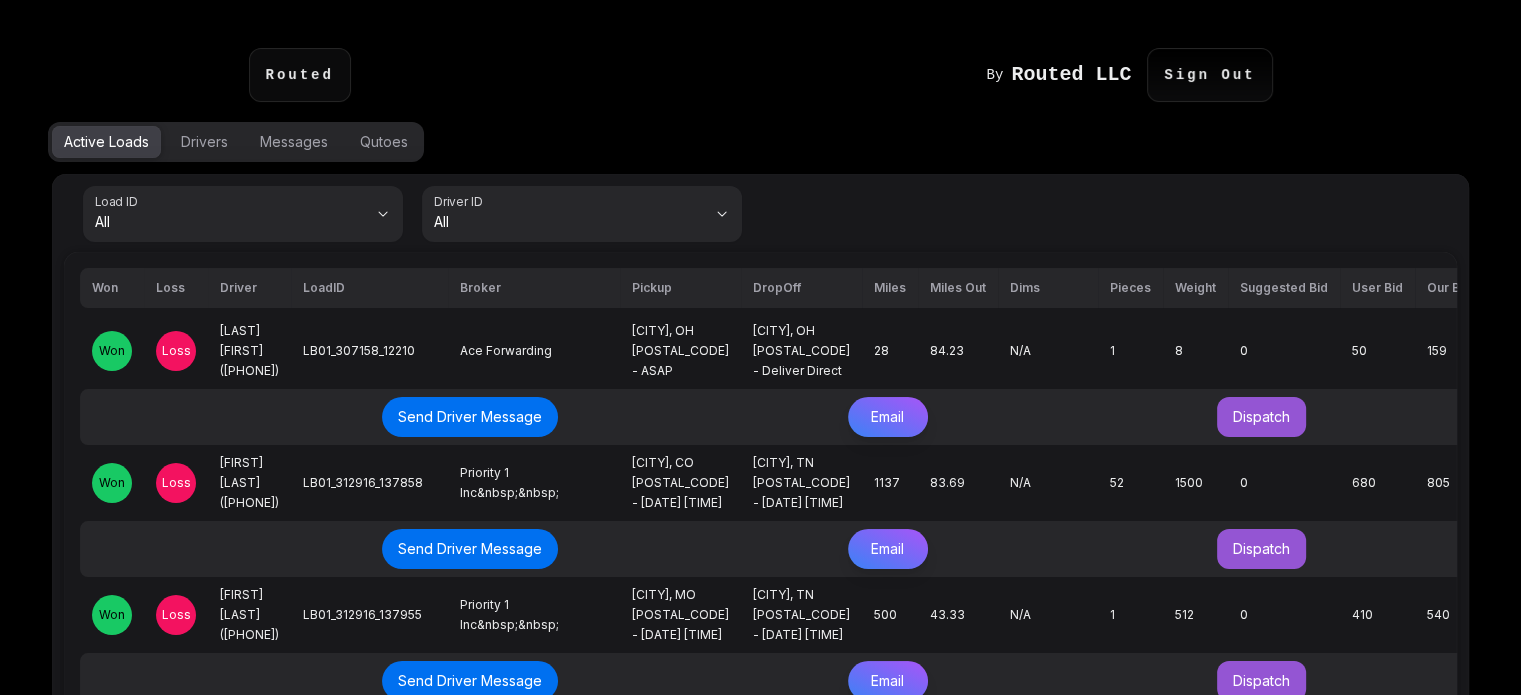 click on "Loss" at bounding box center [176, 351] 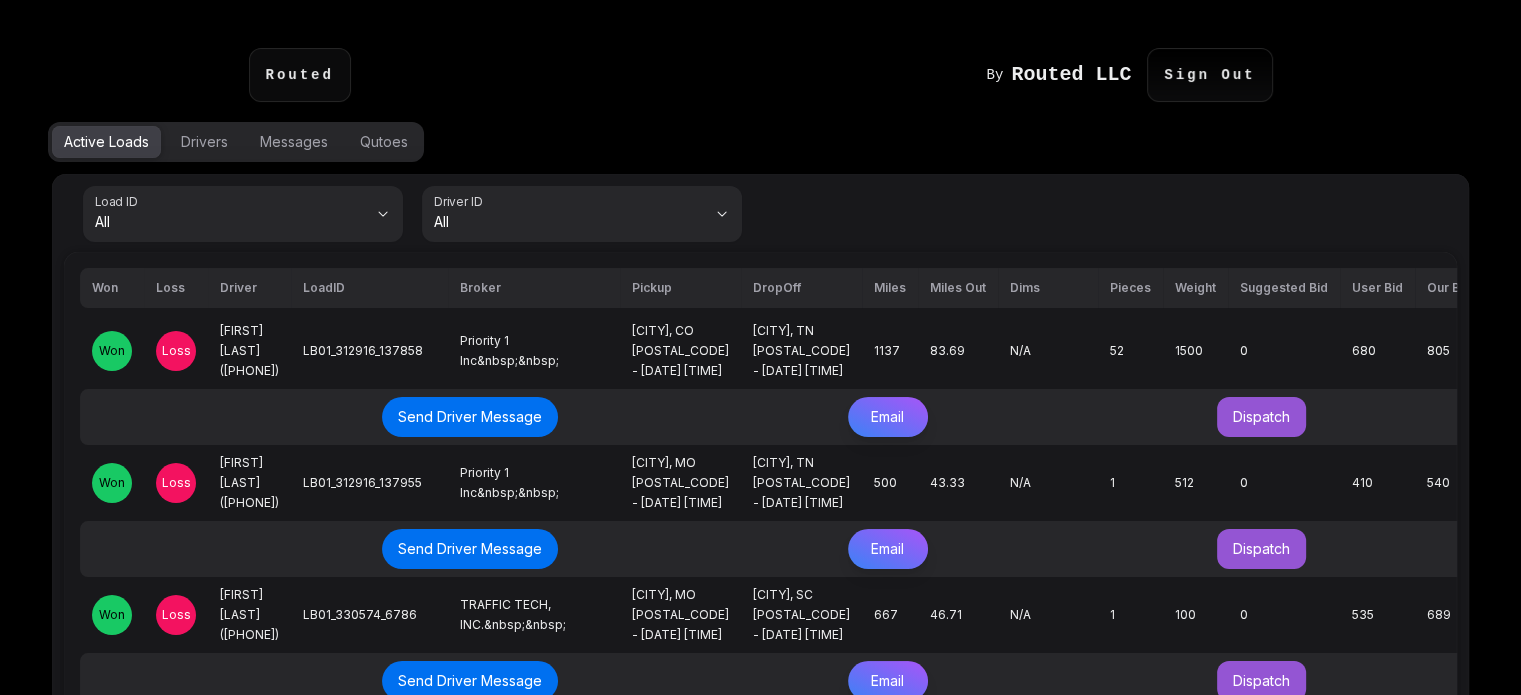click on "Loss" at bounding box center (176, 351) 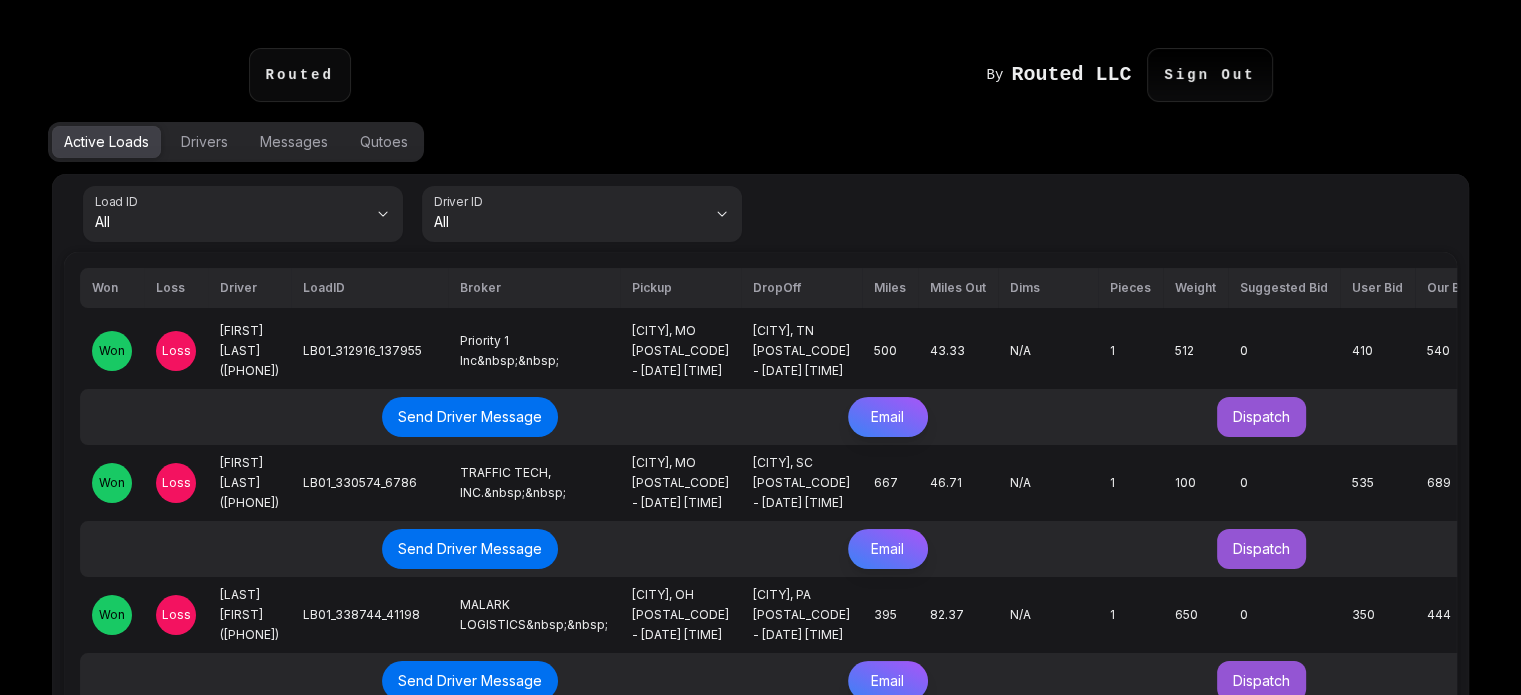 click on "Loss" at bounding box center (176, 351) 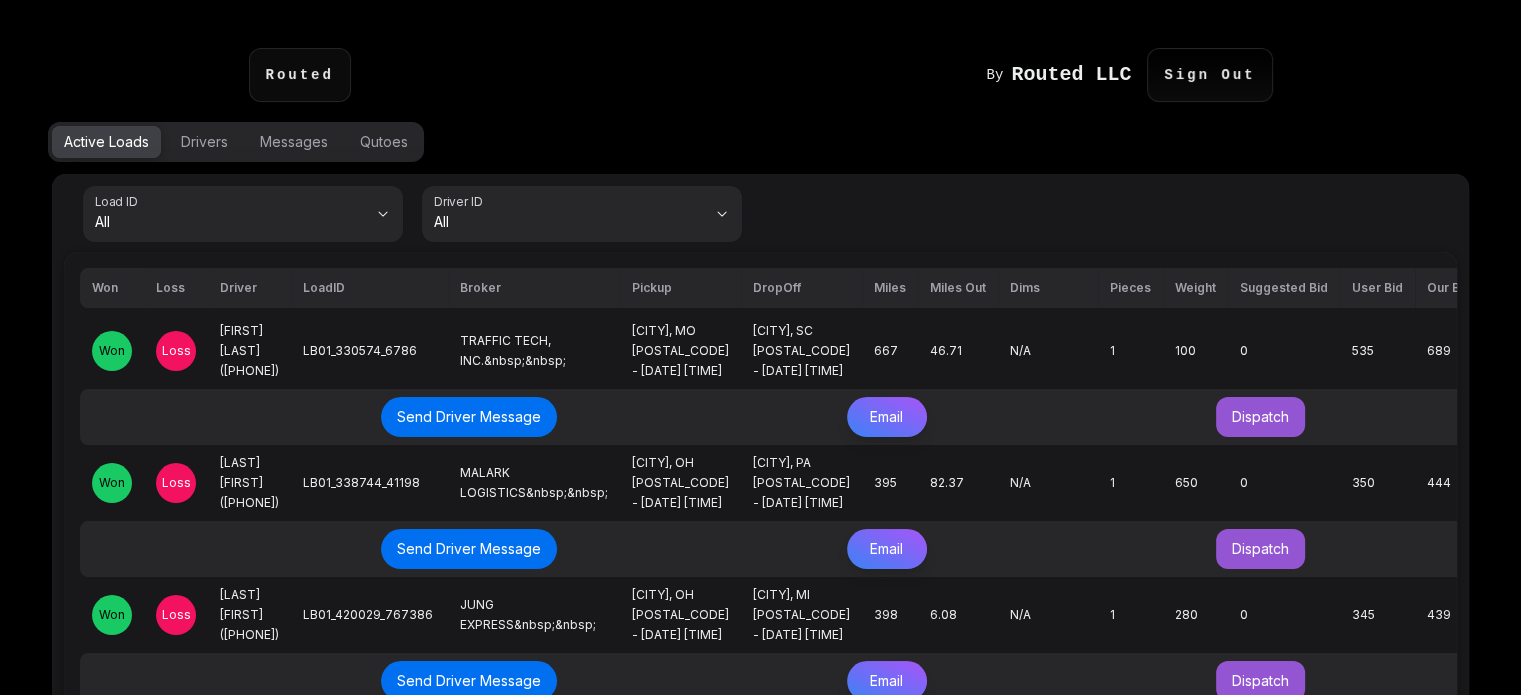 click on "Loss" at bounding box center (176, 351) 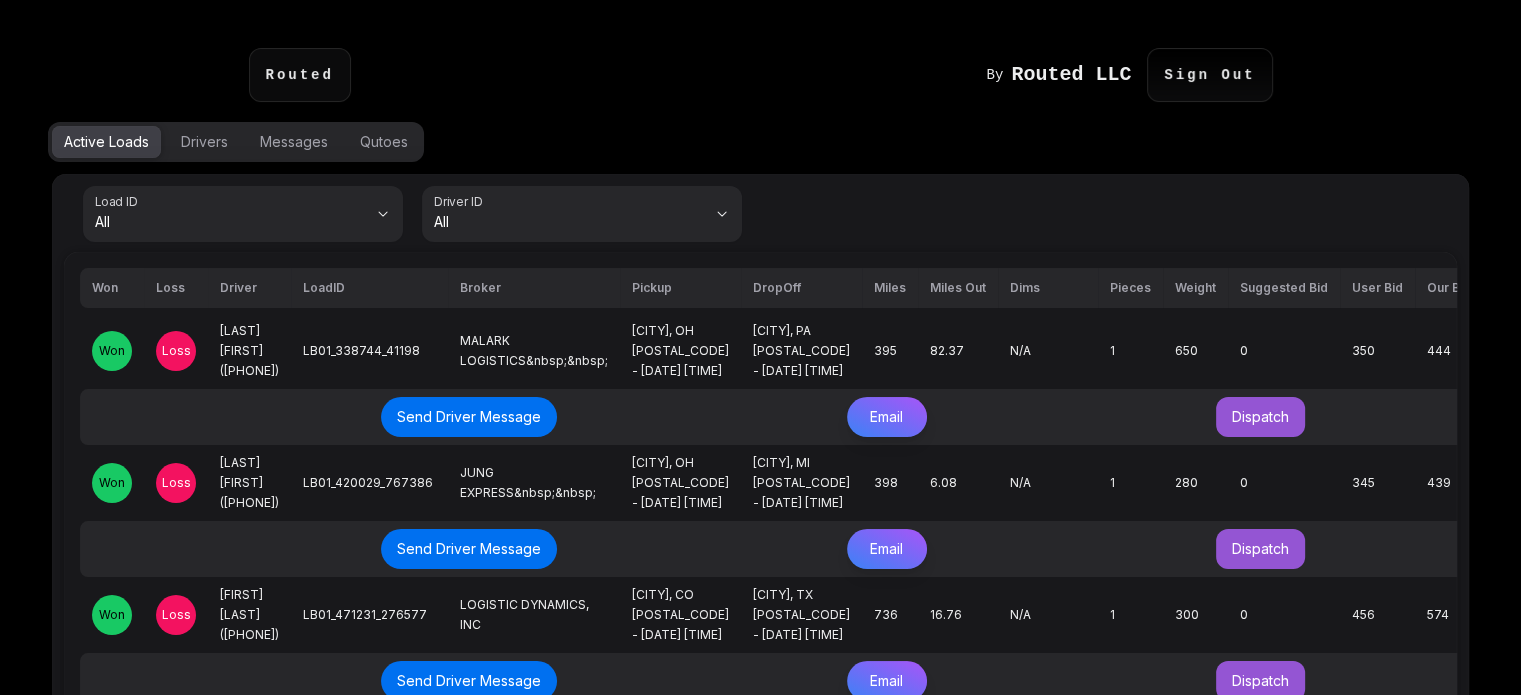click on "Loss" at bounding box center [176, 351] 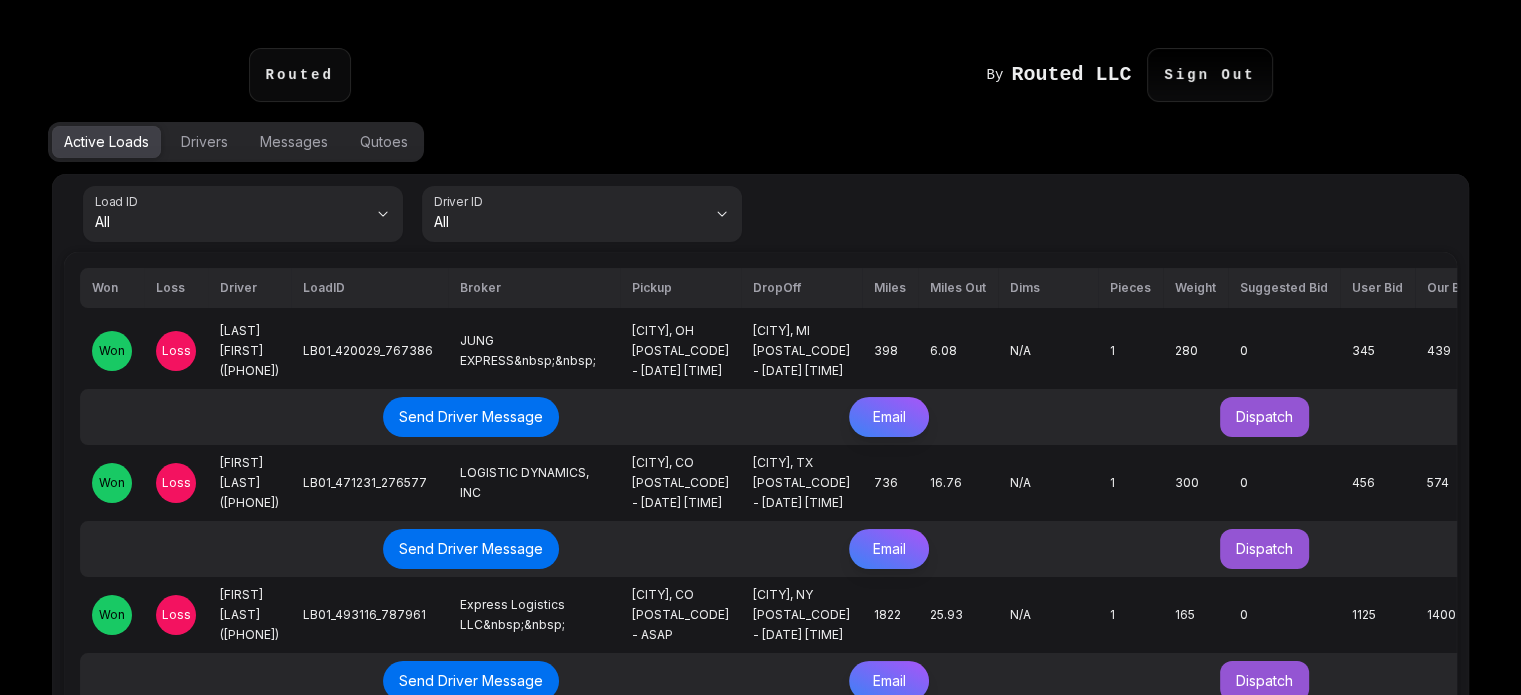 click on "Loss" at bounding box center [176, 351] 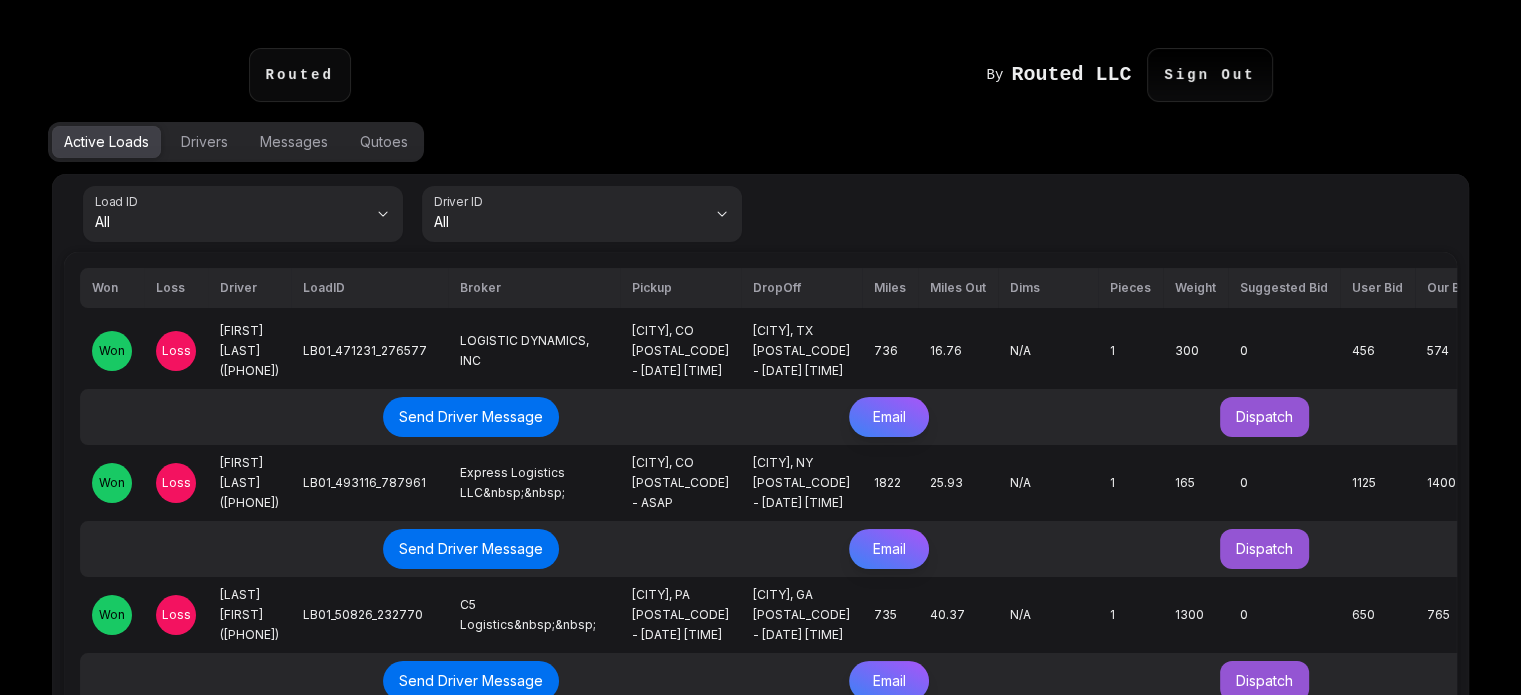 click on "Loss" at bounding box center (176, 351) 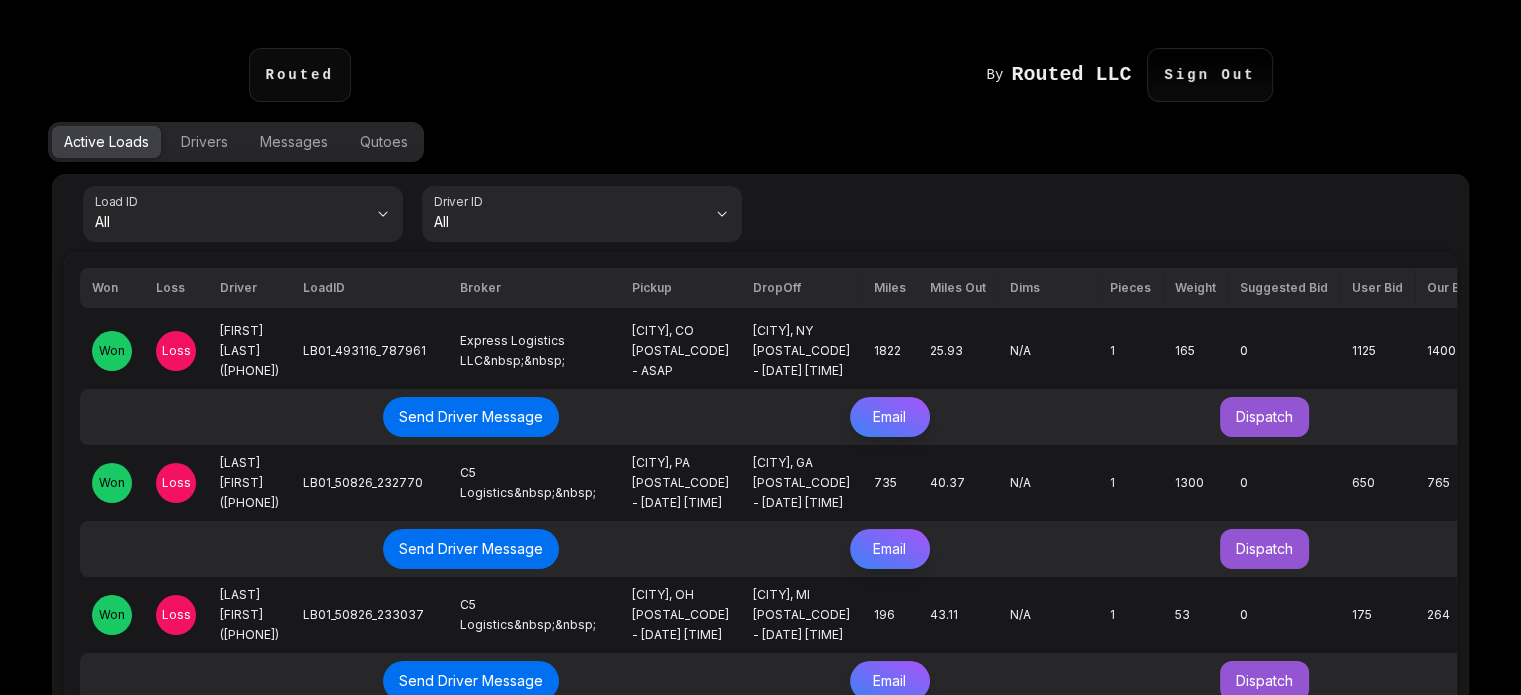 click on "Loss" at bounding box center [176, 351] 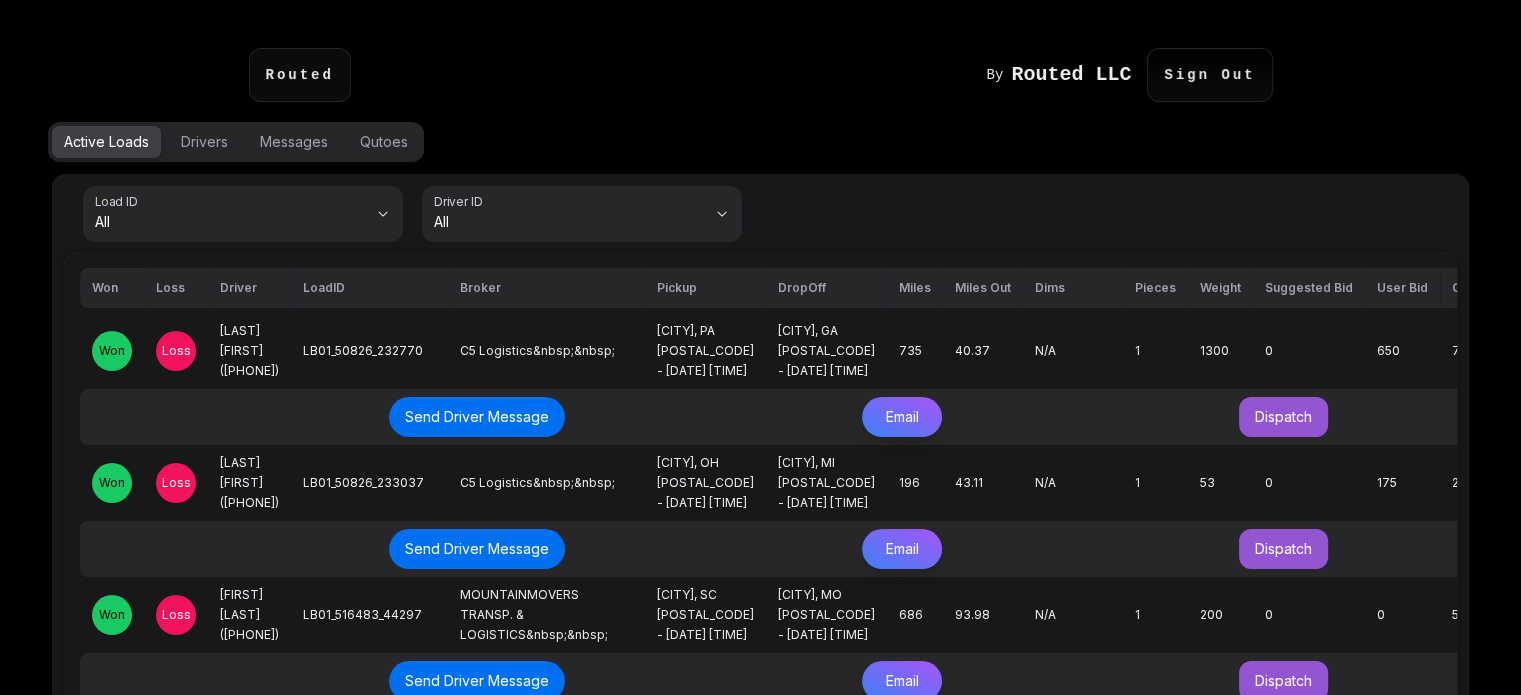 click on "Loss" at bounding box center (176, 351) 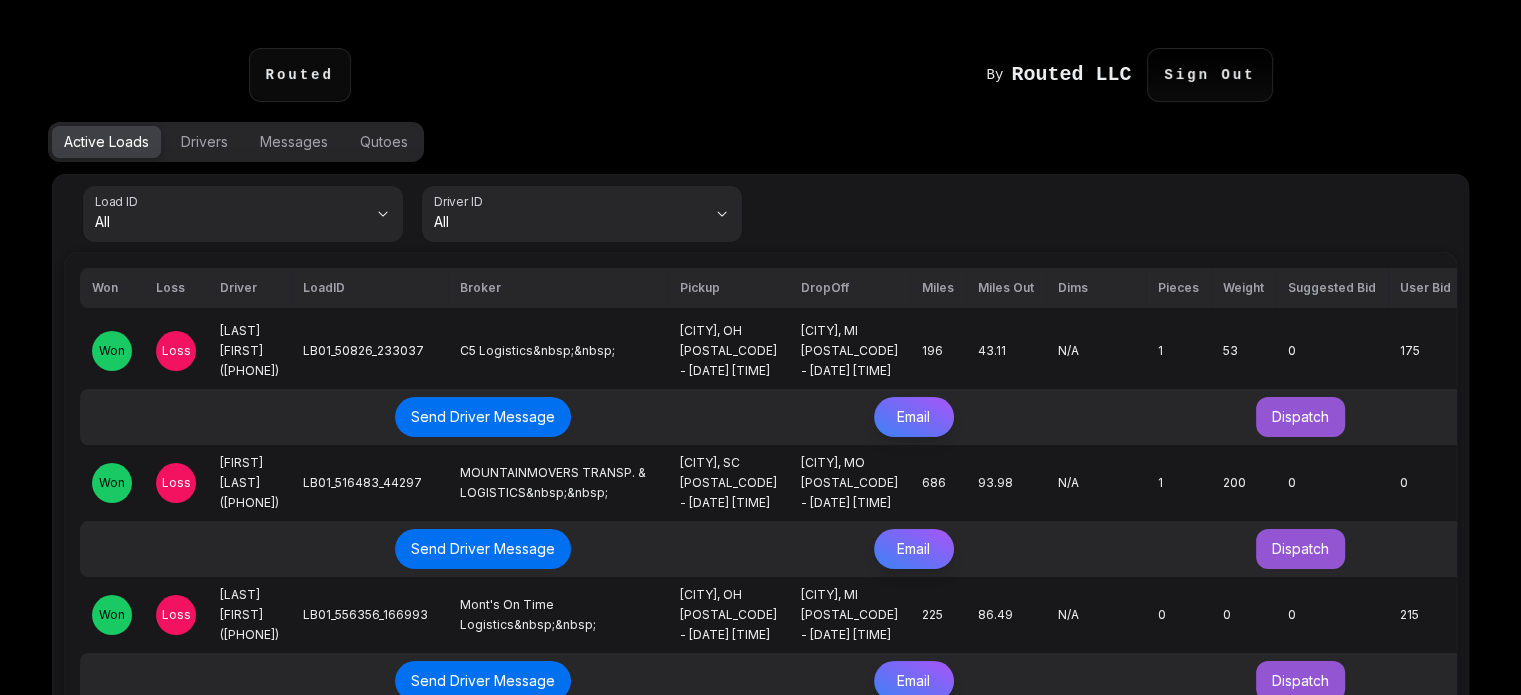 click on "Loss" at bounding box center (176, 351) 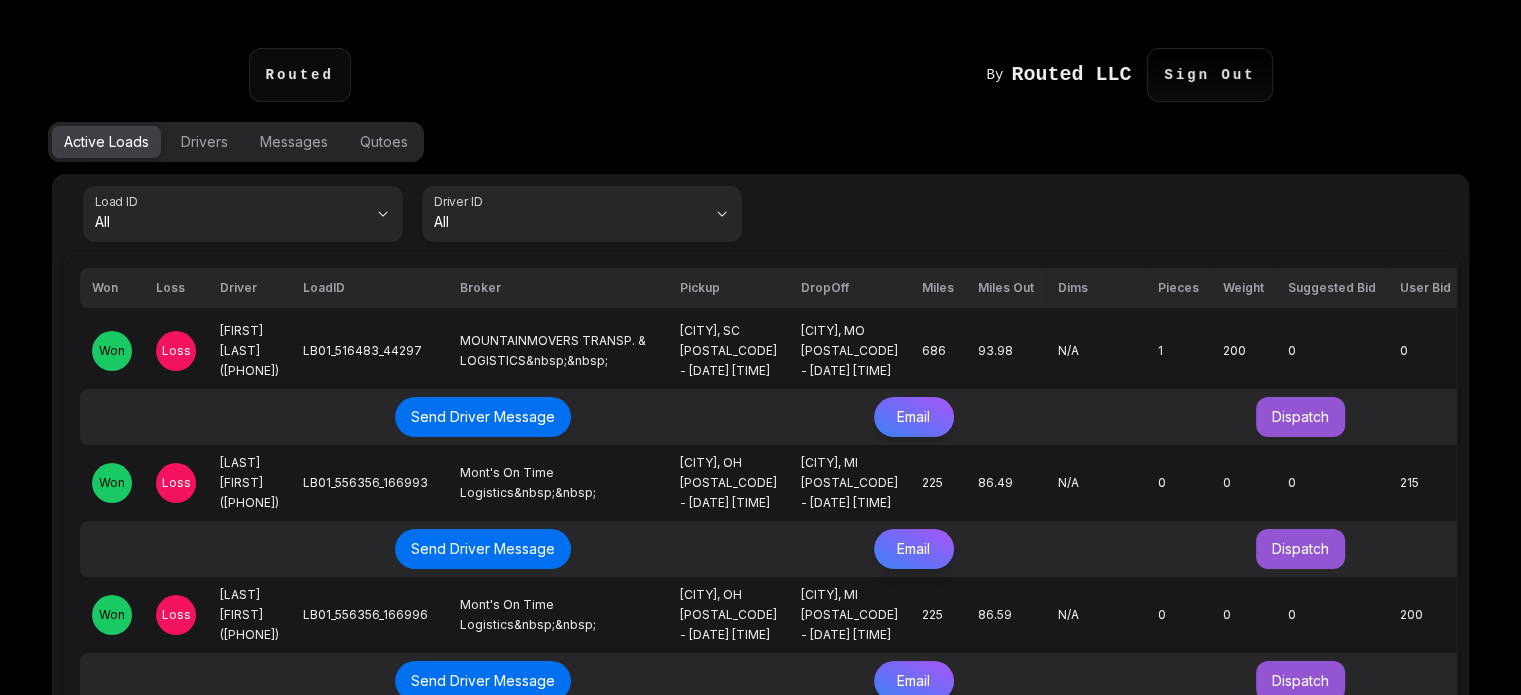 click on "Loss" at bounding box center (176, 351) 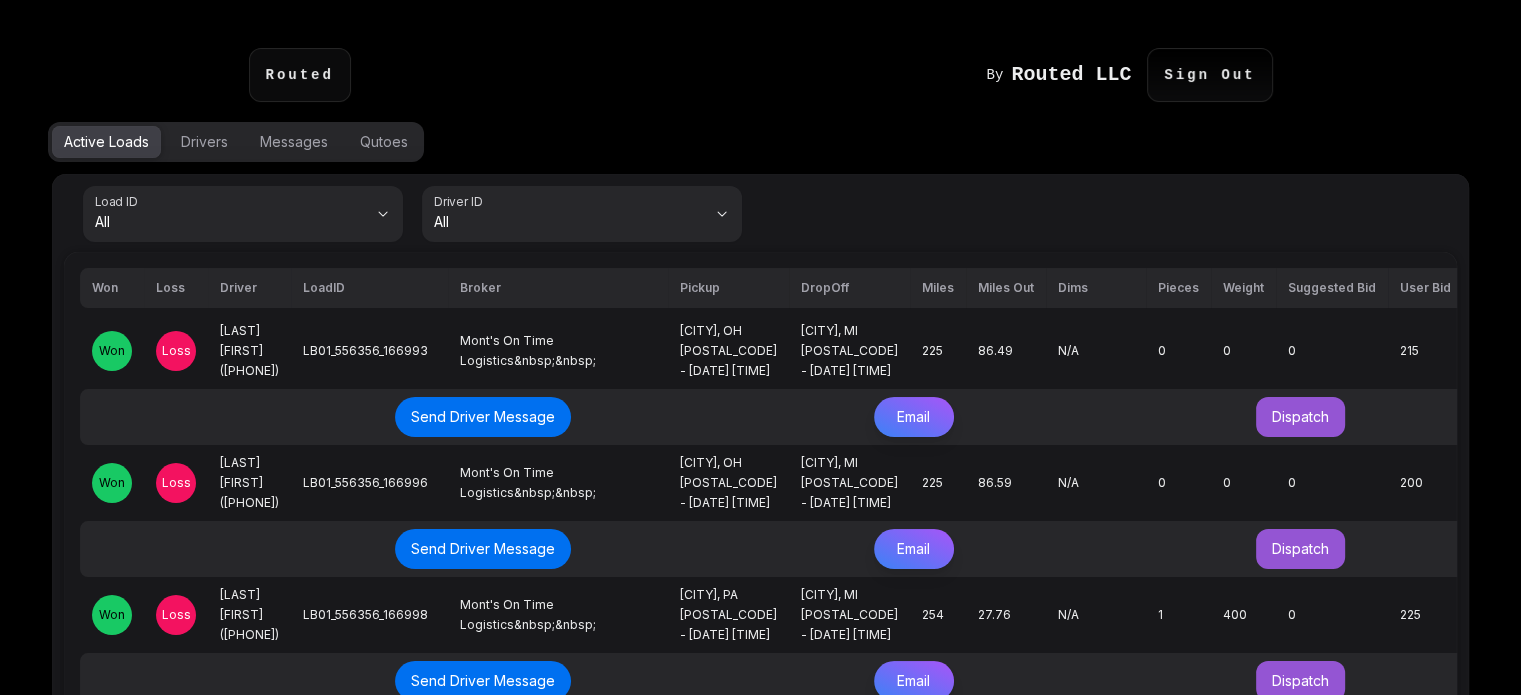 click on "Loss" at bounding box center [176, 351] 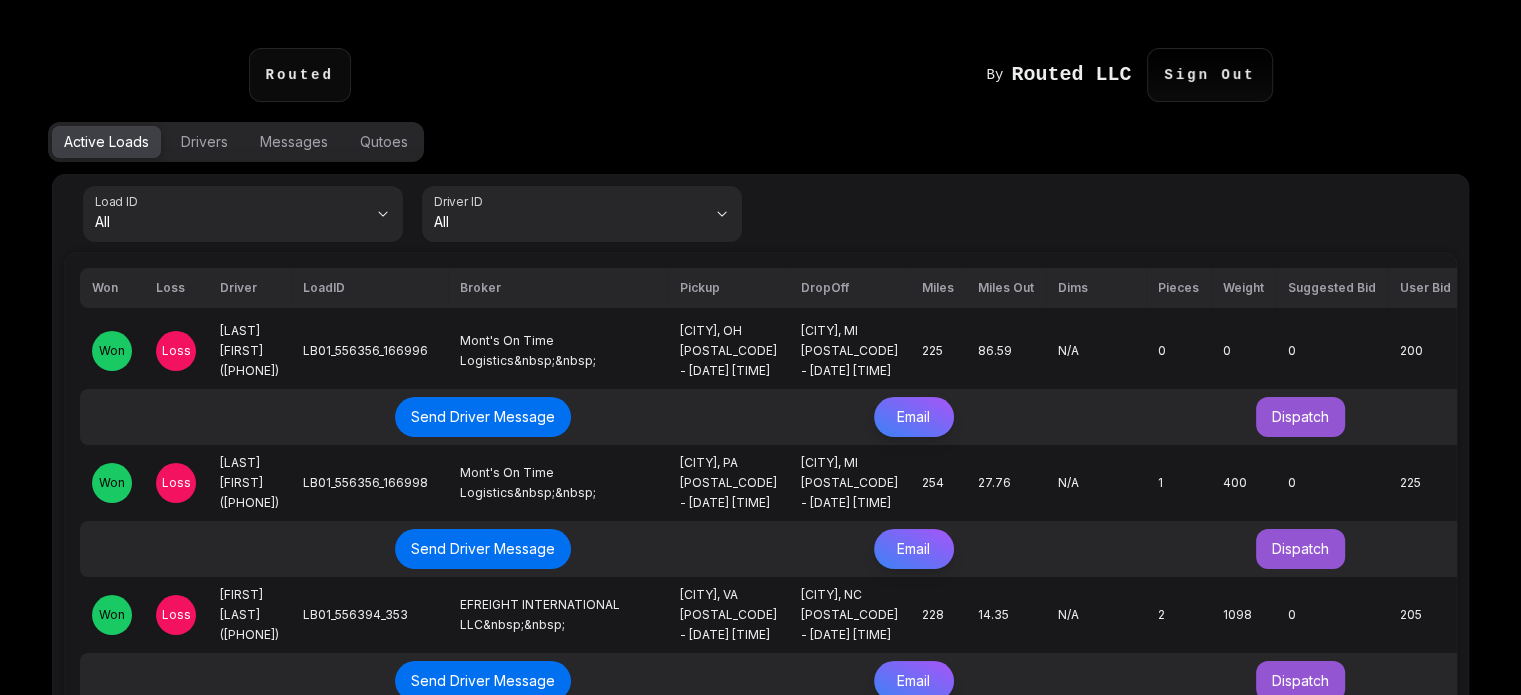 click on "Loss" at bounding box center [176, 351] 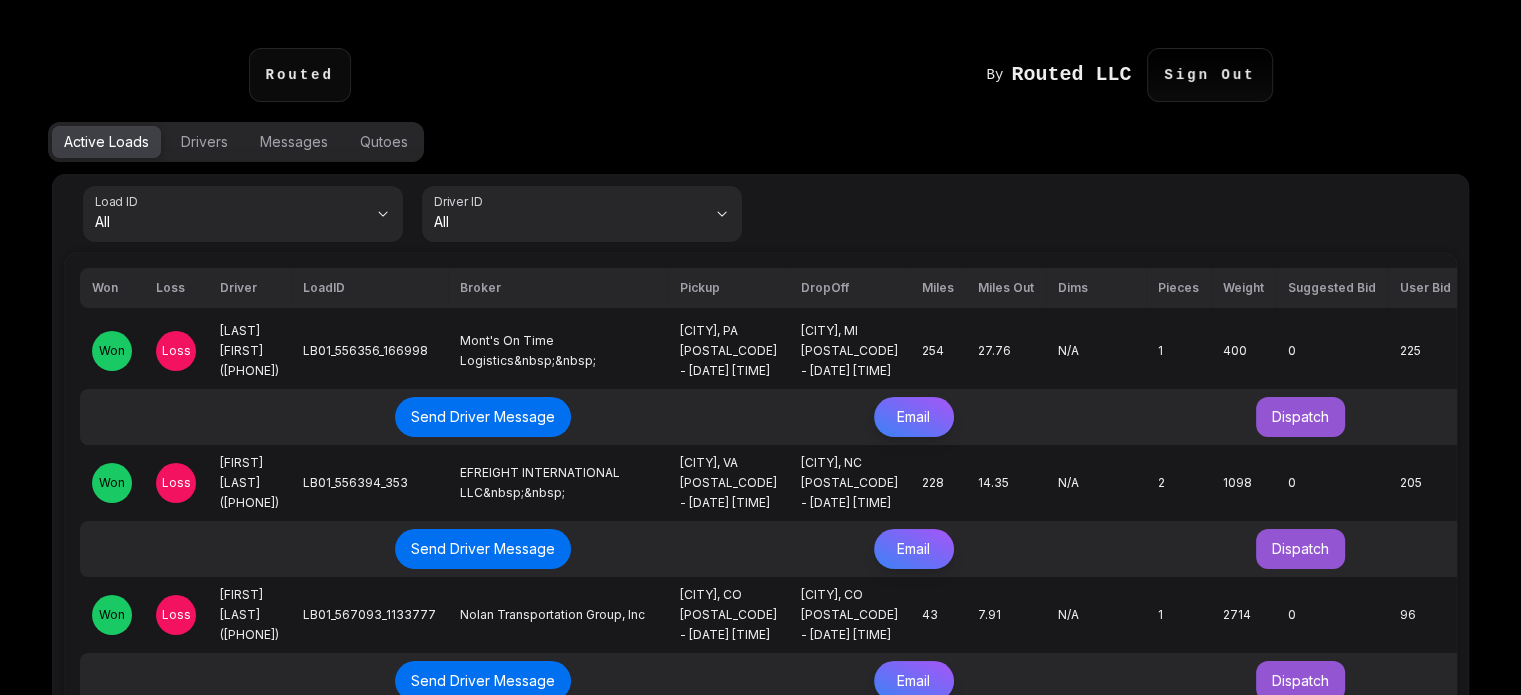click on "Loss" at bounding box center [176, 351] 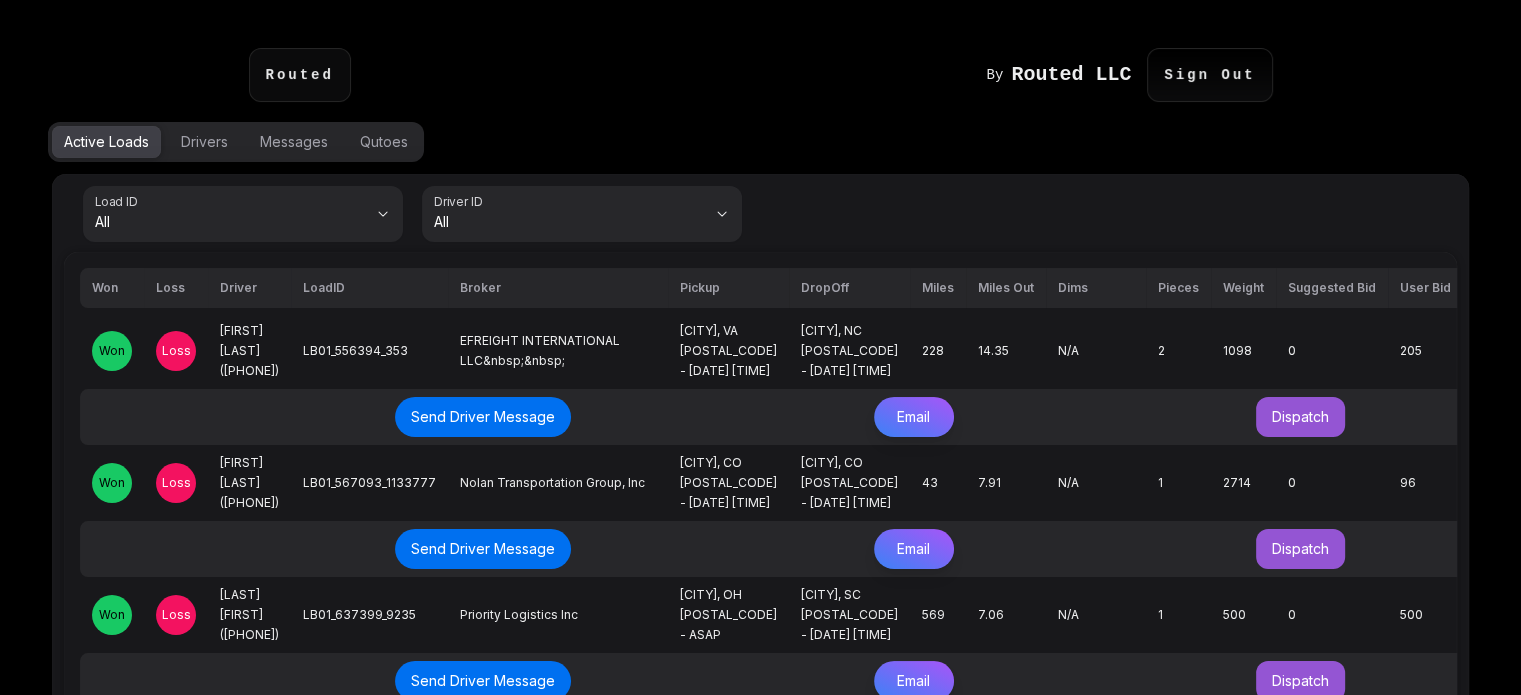 click on "Loss" at bounding box center [176, 351] 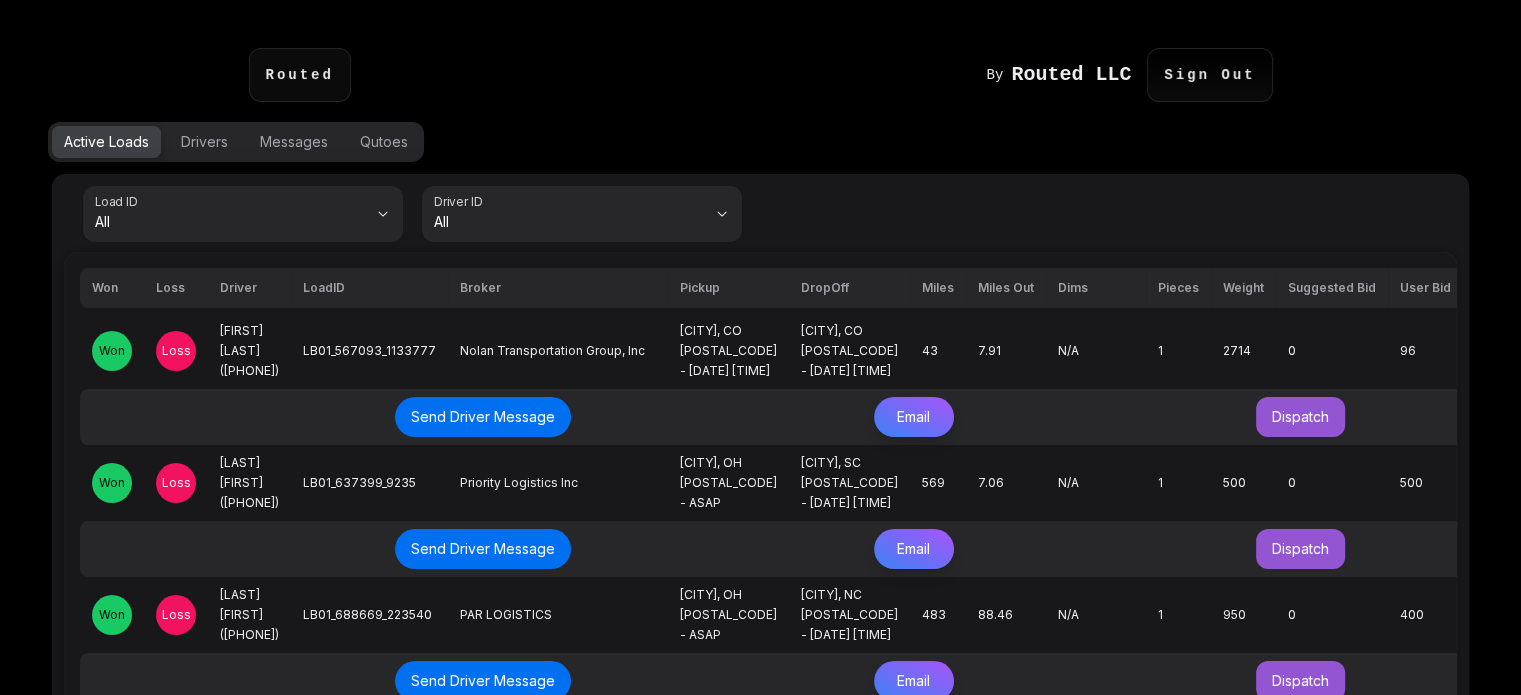 click on "Loss" at bounding box center (176, 351) 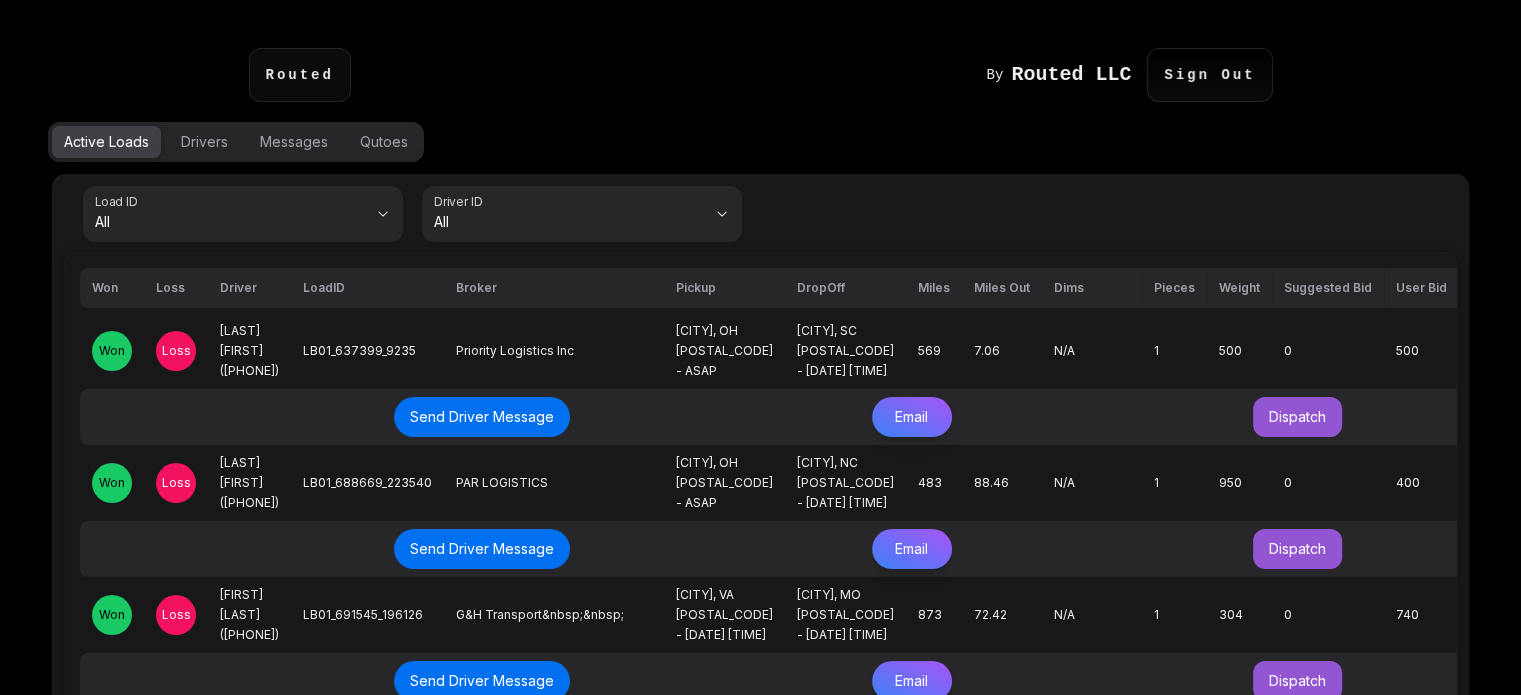 click on "Loss" at bounding box center (176, 351) 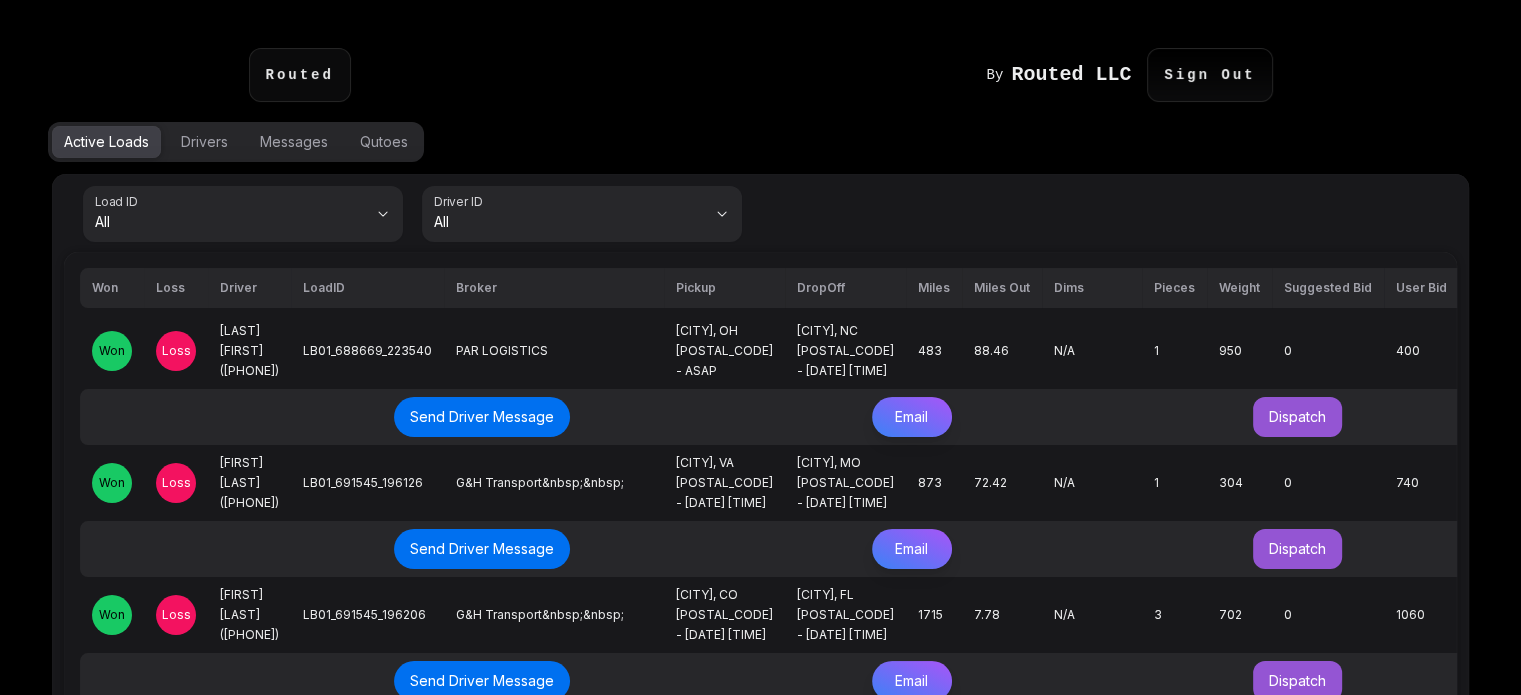 click on "Loss" at bounding box center [176, 351] 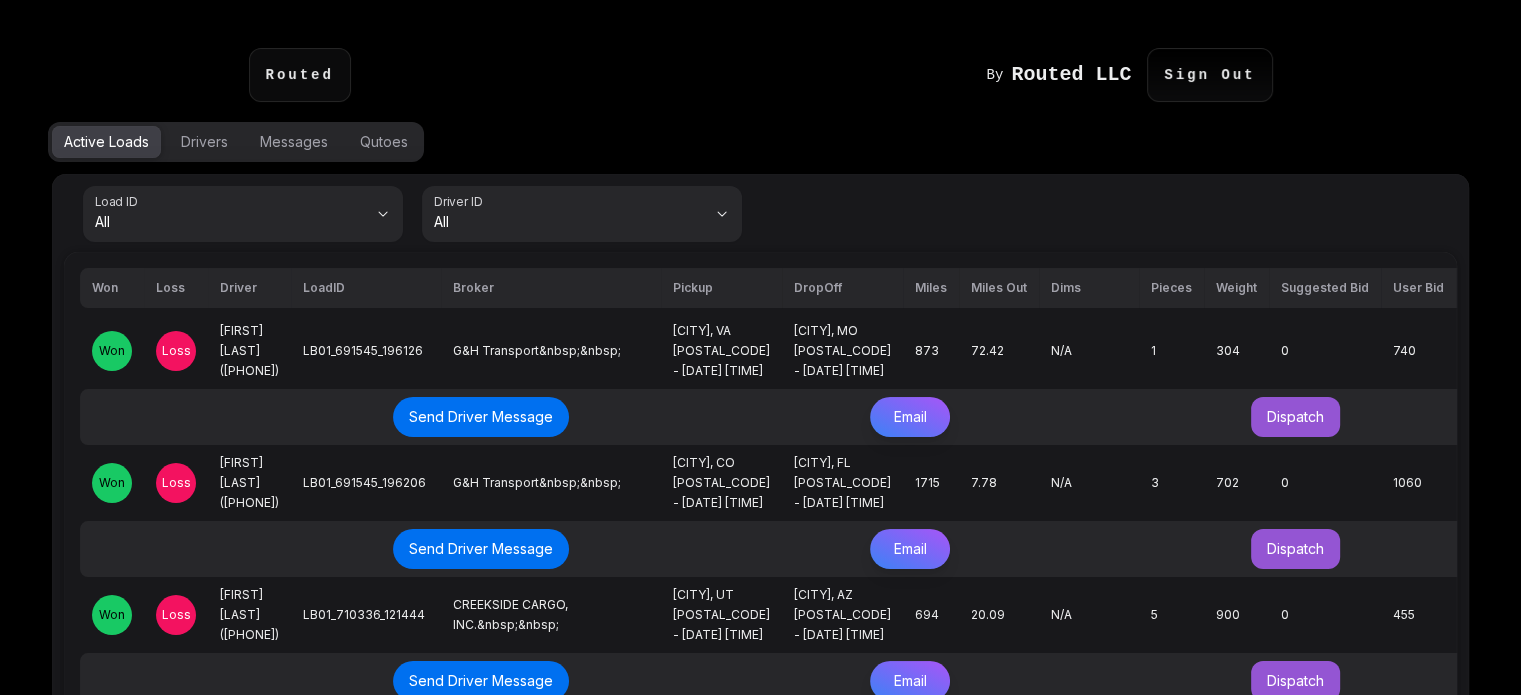 click on "Loss" at bounding box center [176, 351] 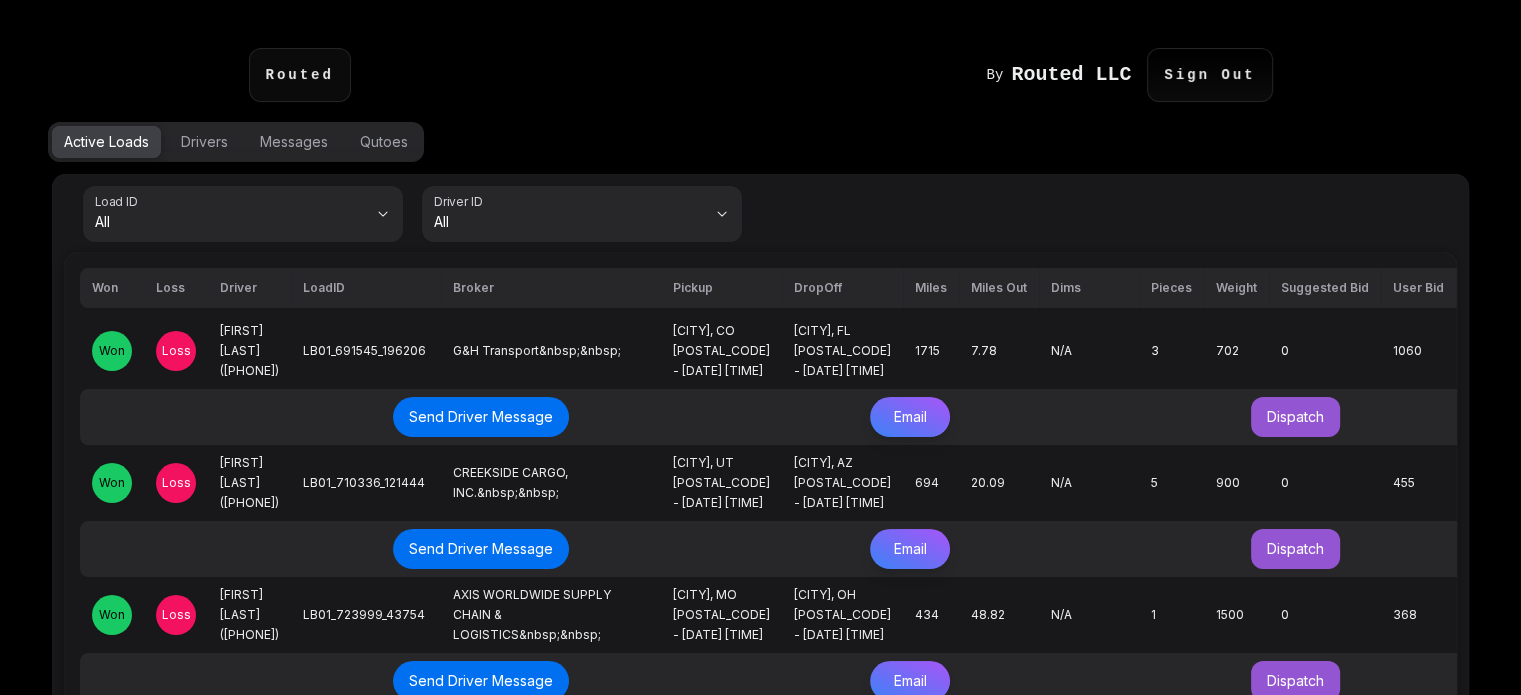 click on "Loss" at bounding box center [176, 351] 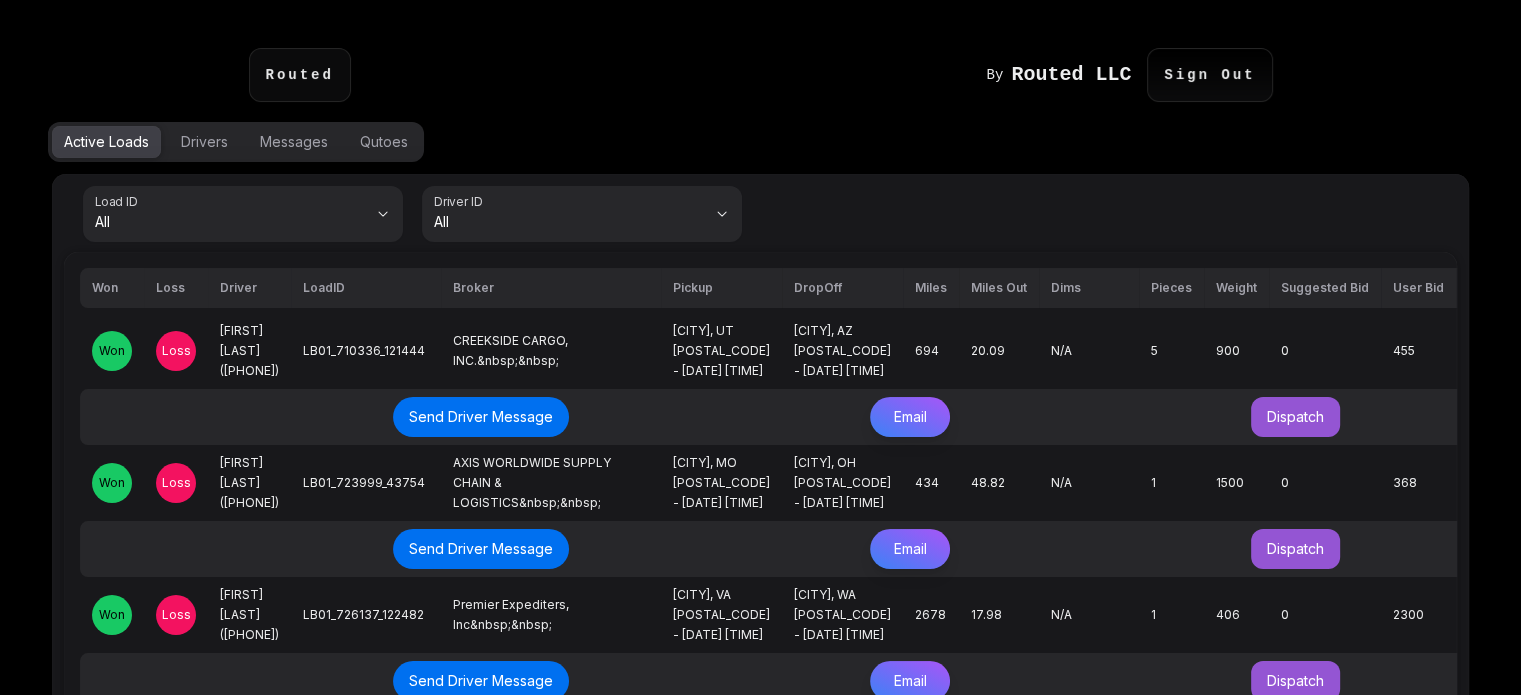click on "Loss" at bounding box center (176, 351) 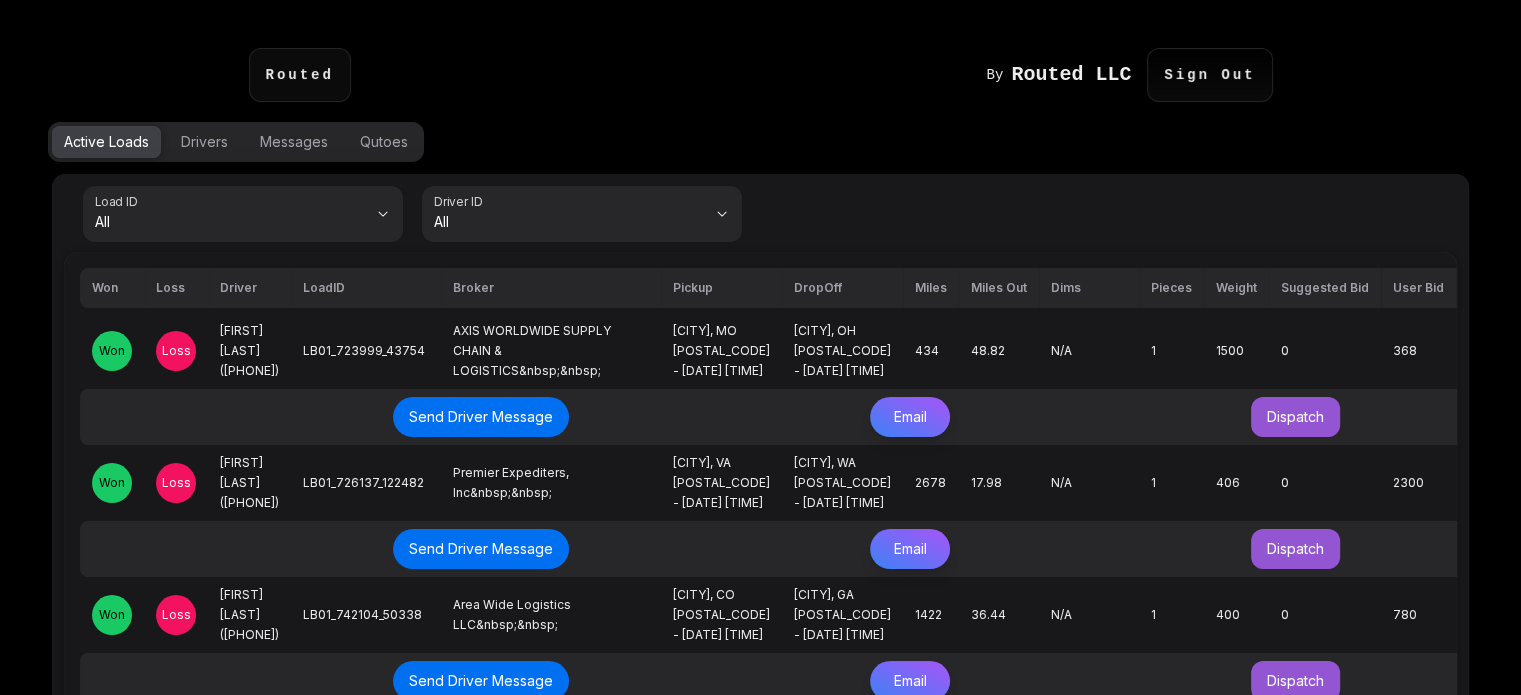 click on "Loss" at bounding box center [176, 351] 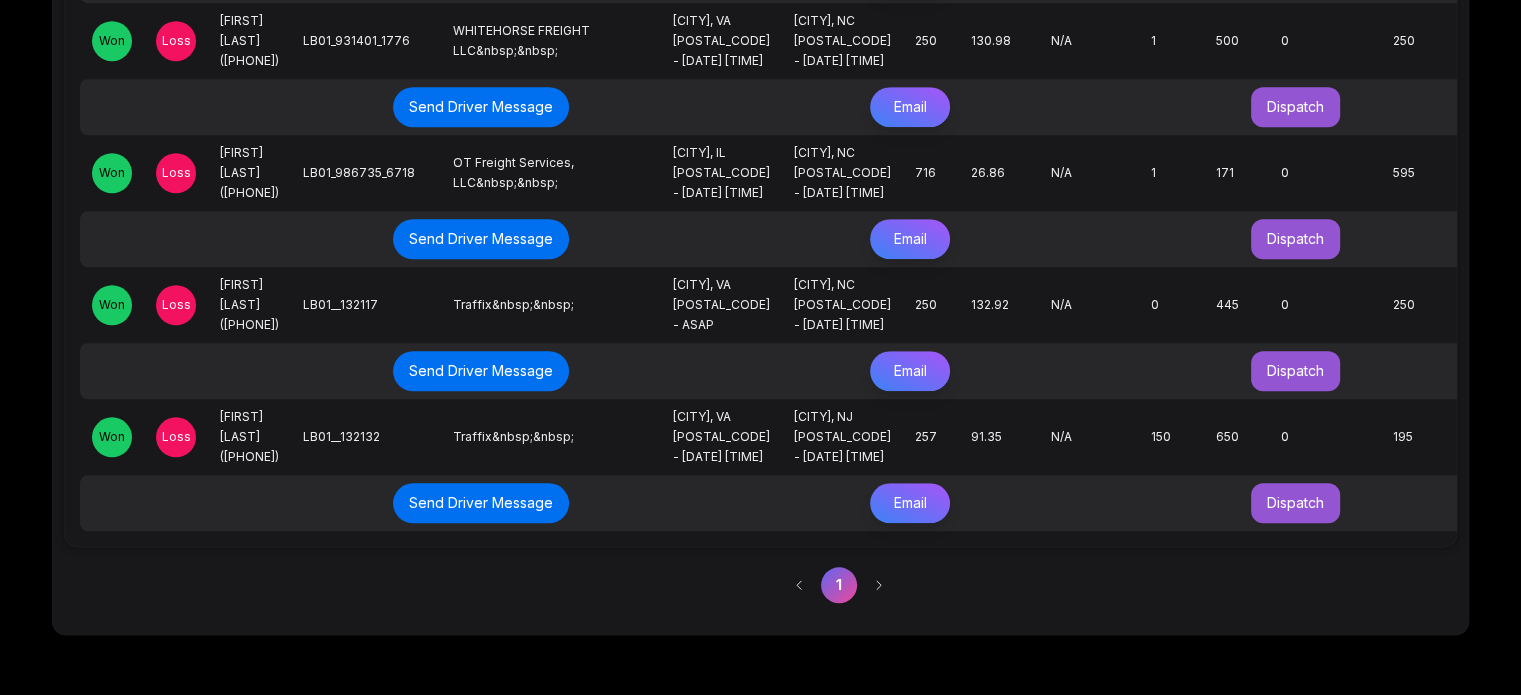 scroll, scrollTop: 1804, scrollLeft: 0, axis: vertical 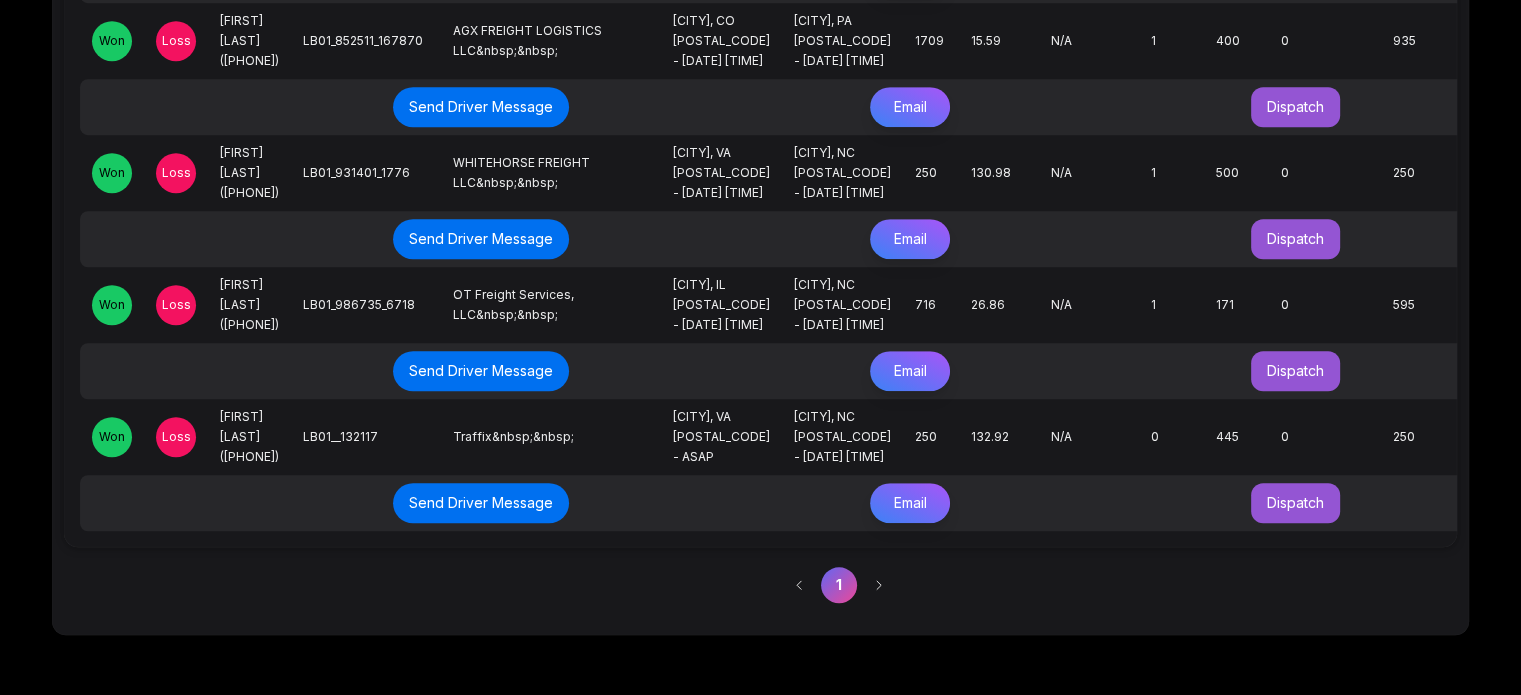 click on "Loss" at bounding box center [176, 437] 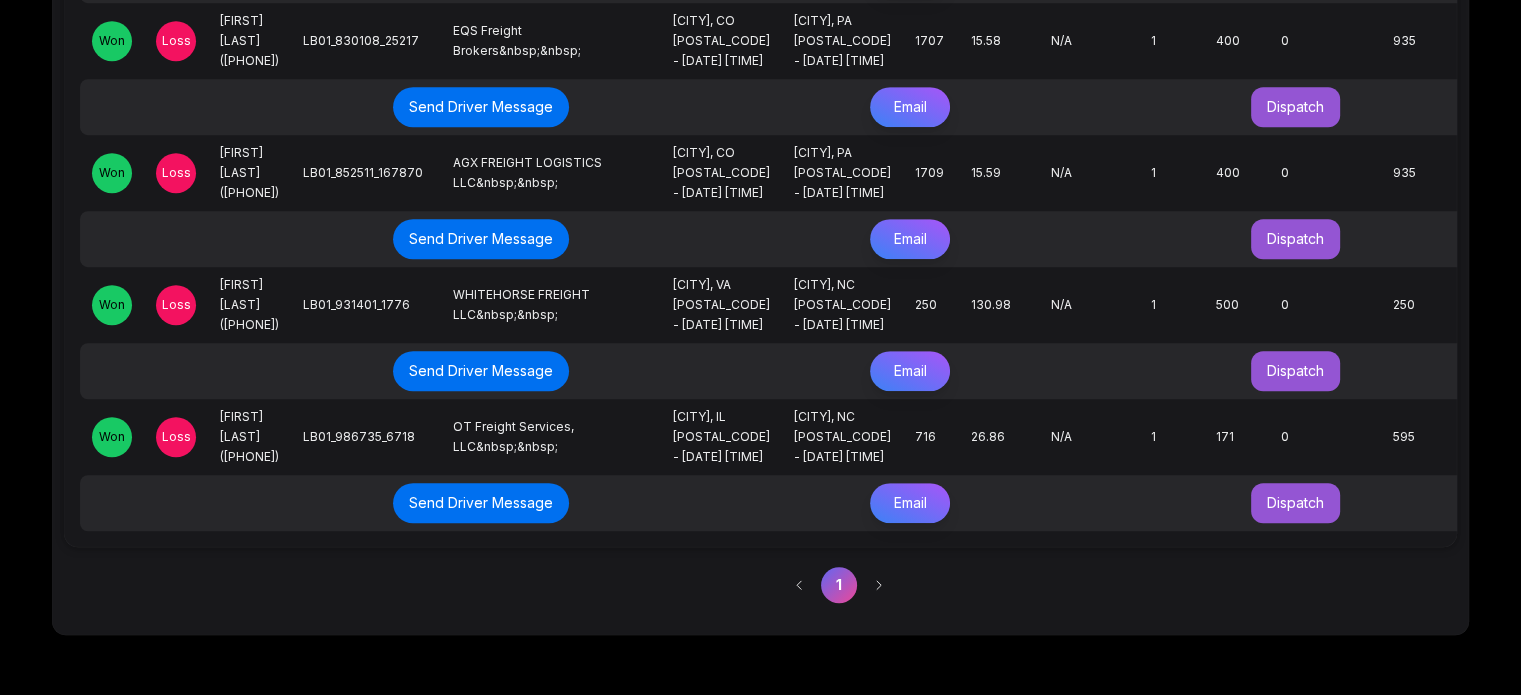 click on "Loss" at bounding box center [176, 437] 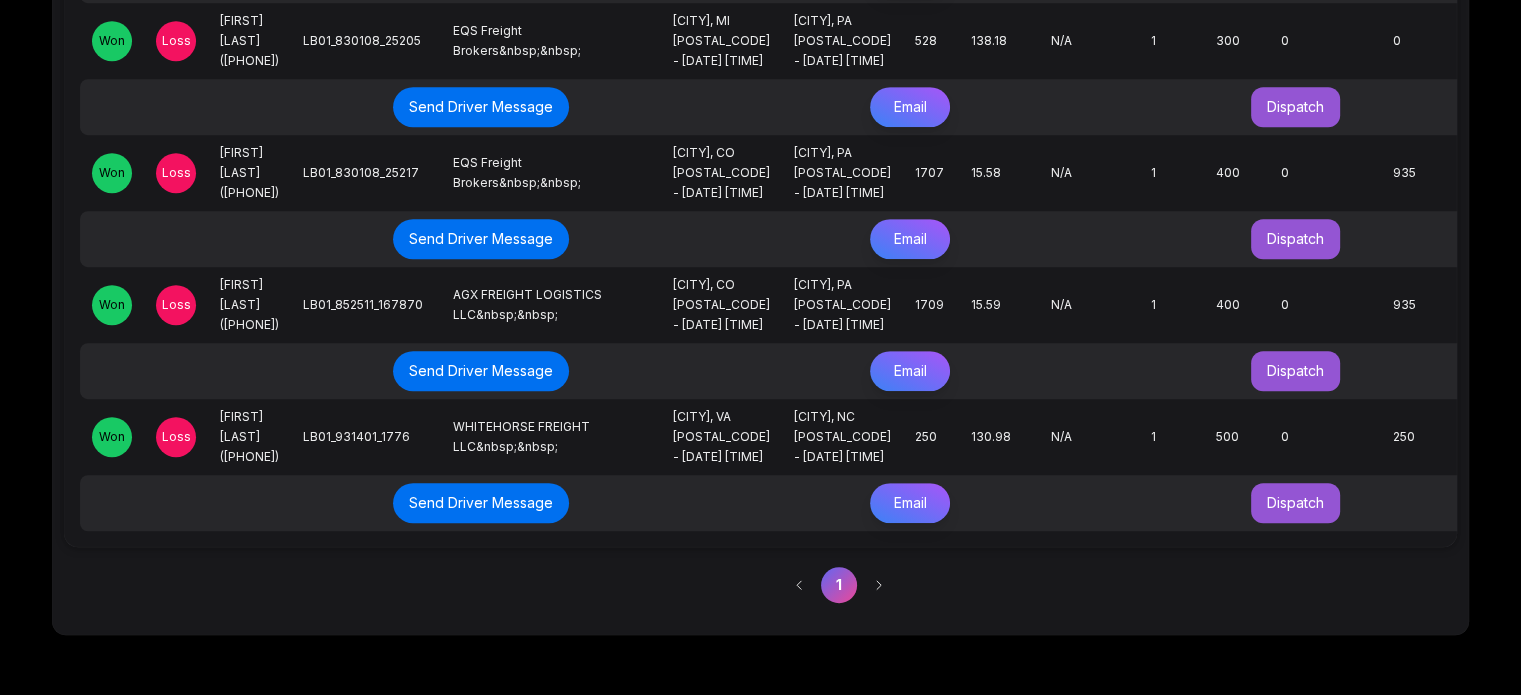 click on "Loss" at bounding box center (176, 437) 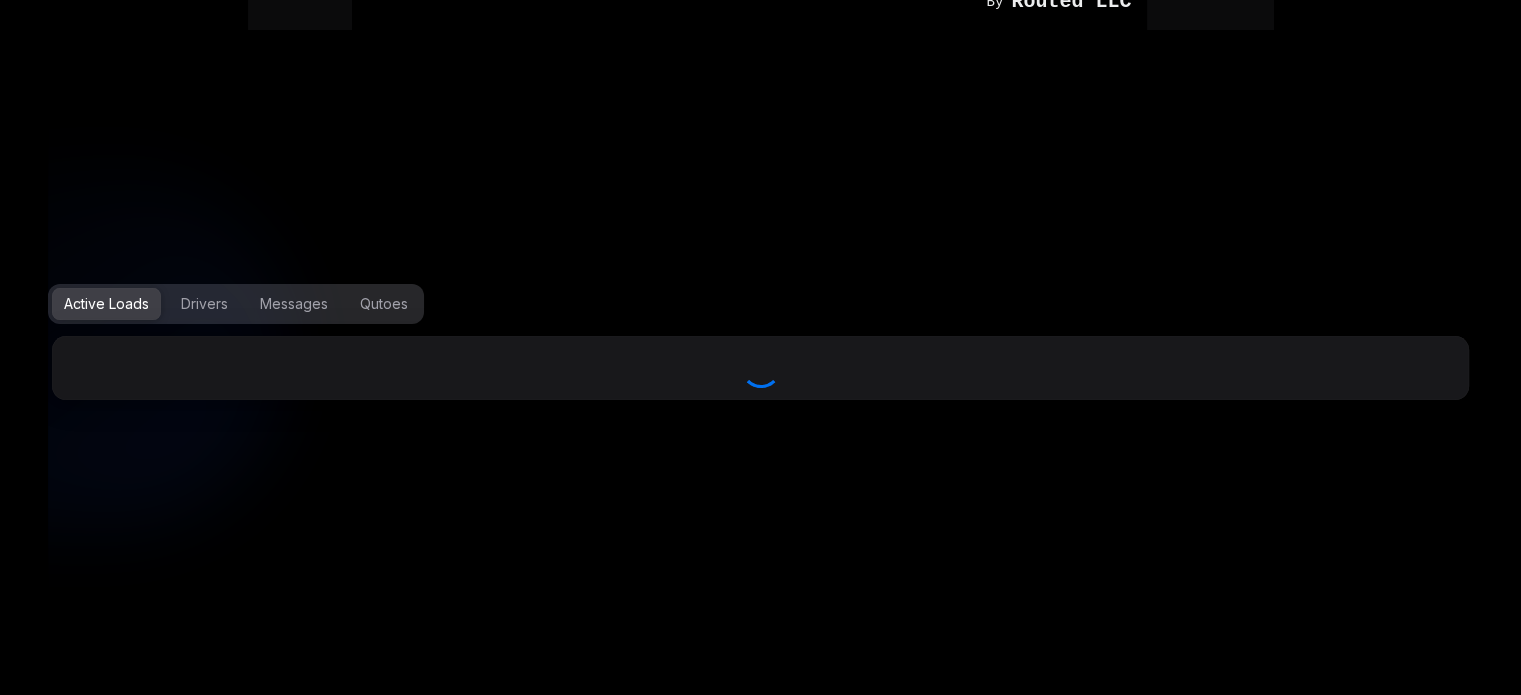 scroll, scrollTop: 72, scrollLeft: 0, axis: vertical 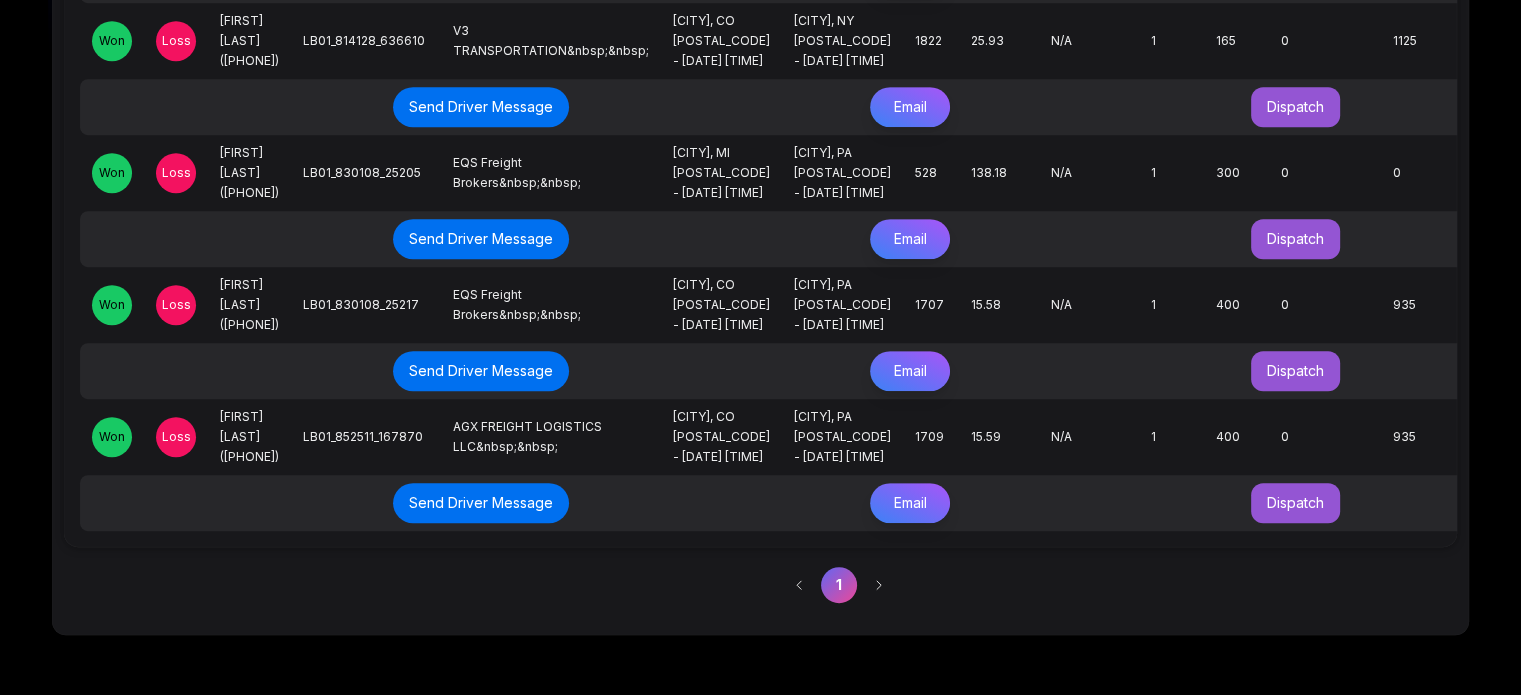 click on "Loss" at bounding box center [176, 437] 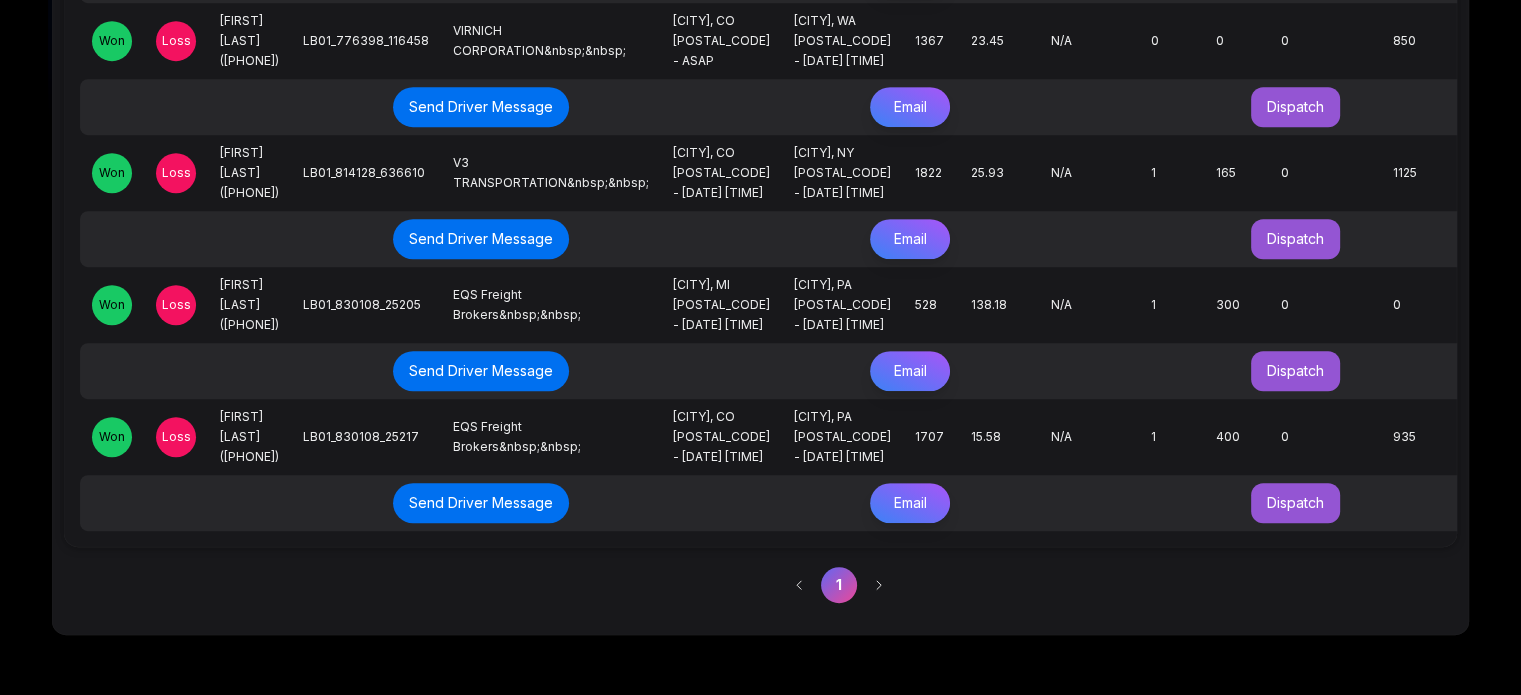 click on "Loss" at bounding box center (176, 437) 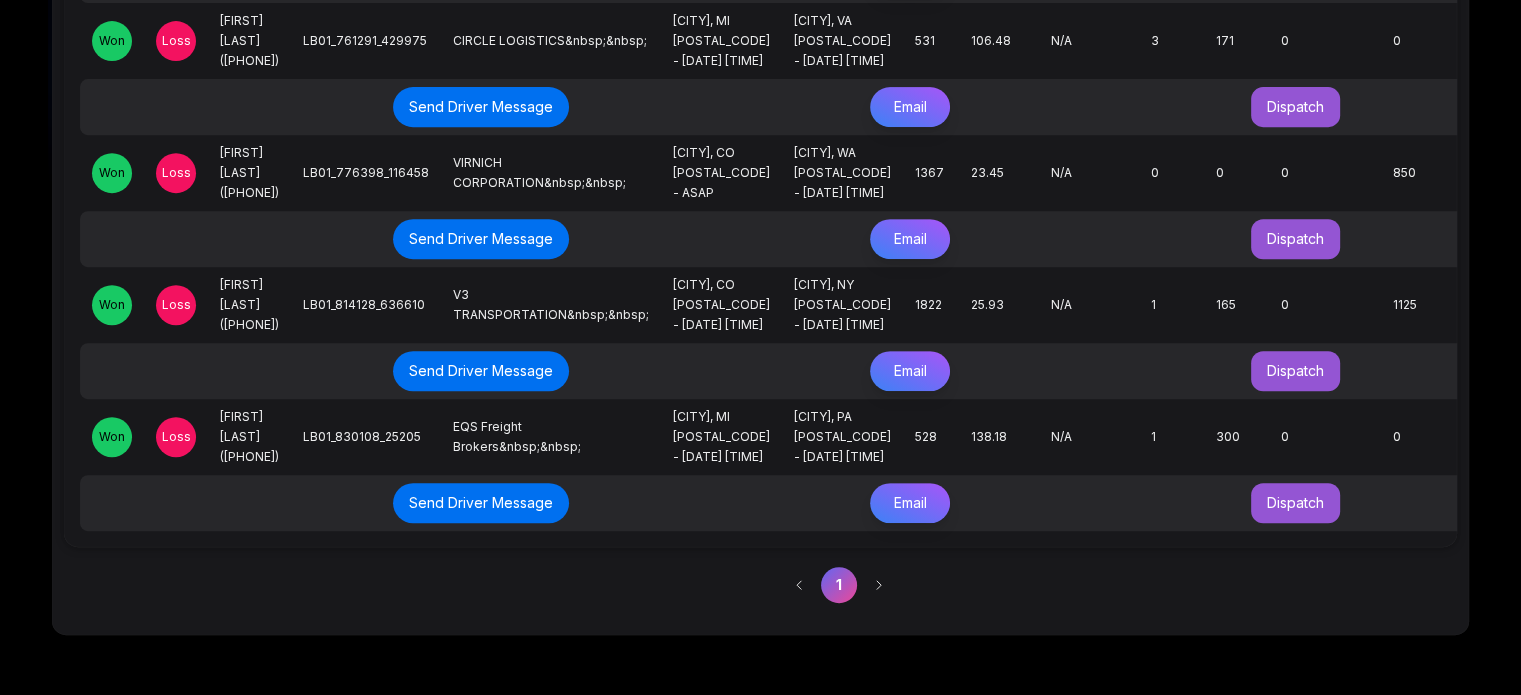 click on "Loss" at bounding box center [176, 437] 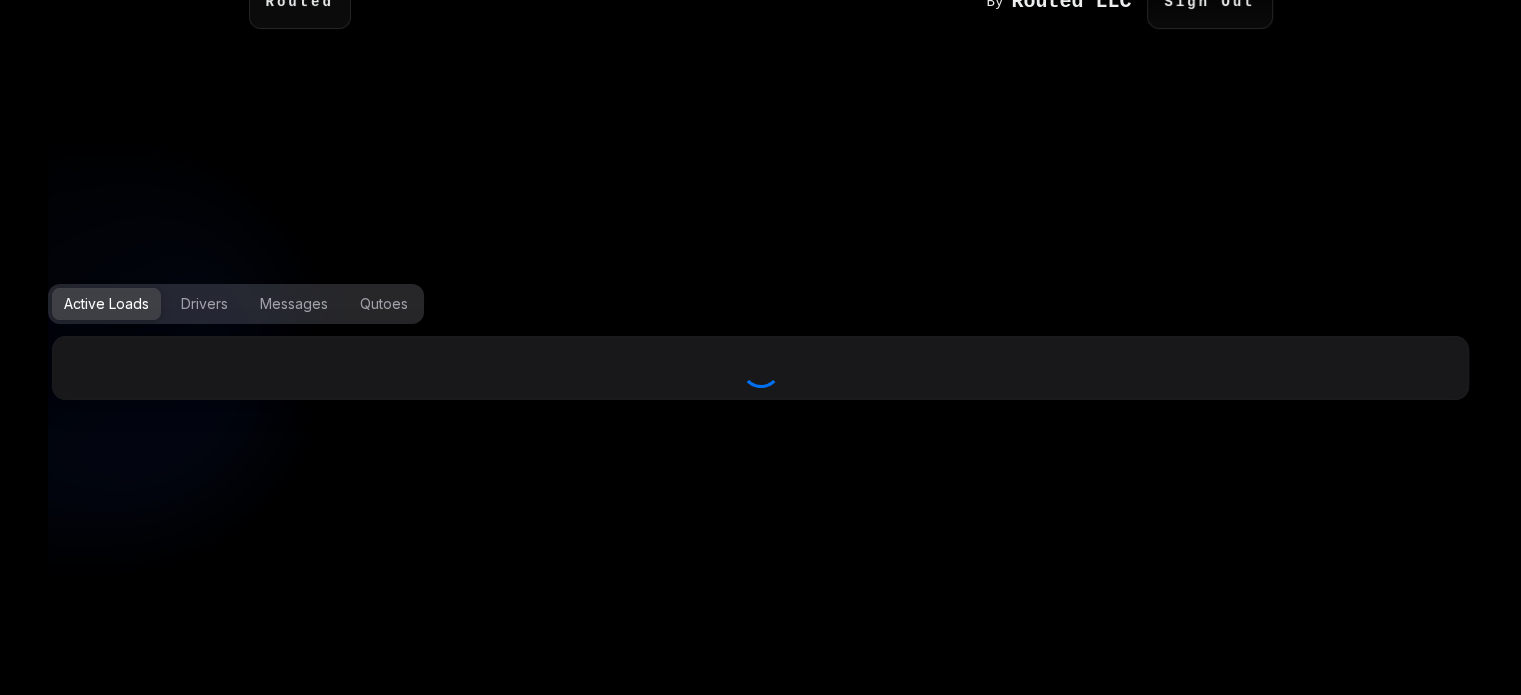 scroll, scrollTop: 72, scrollLeft: 0, axis: vertical 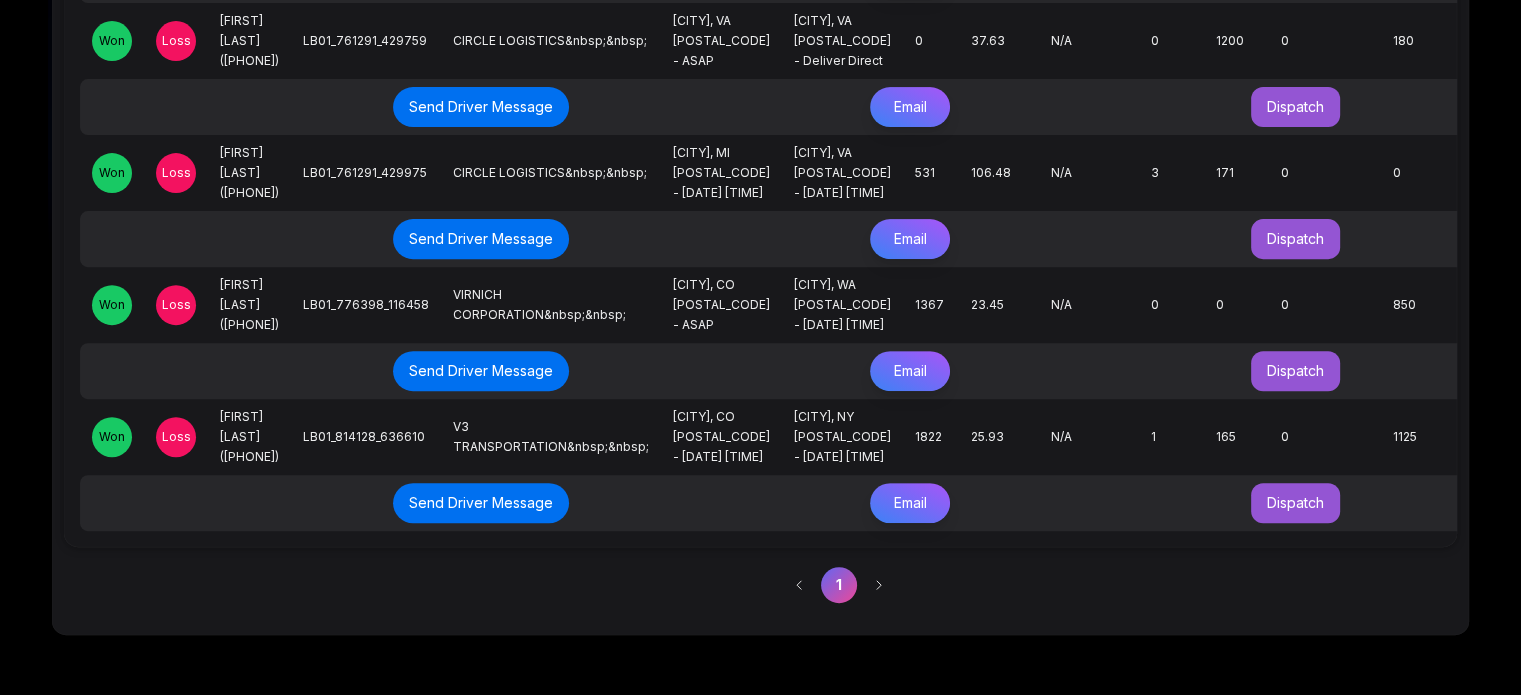 click on "Loss" at bounding box center [176, 437] 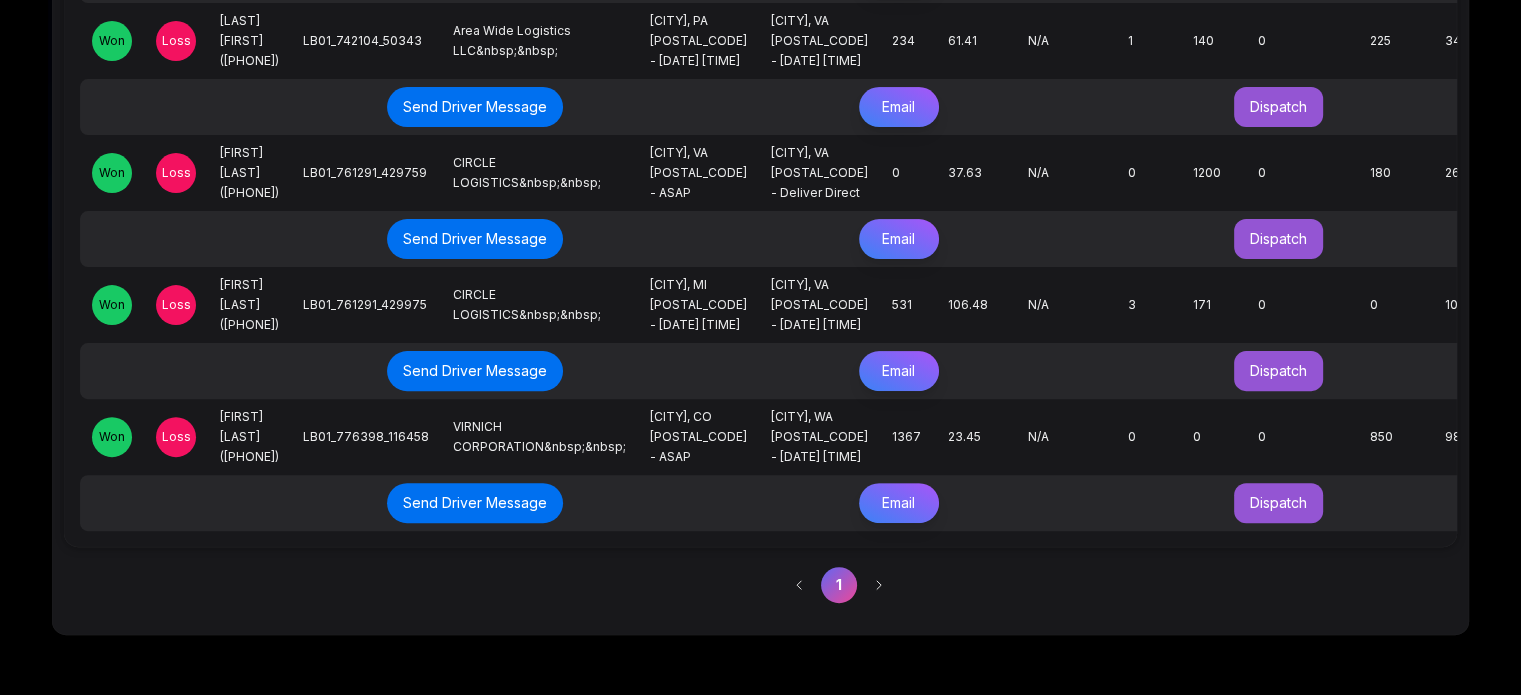 click on "Loss" at bounding box center [176, 437] 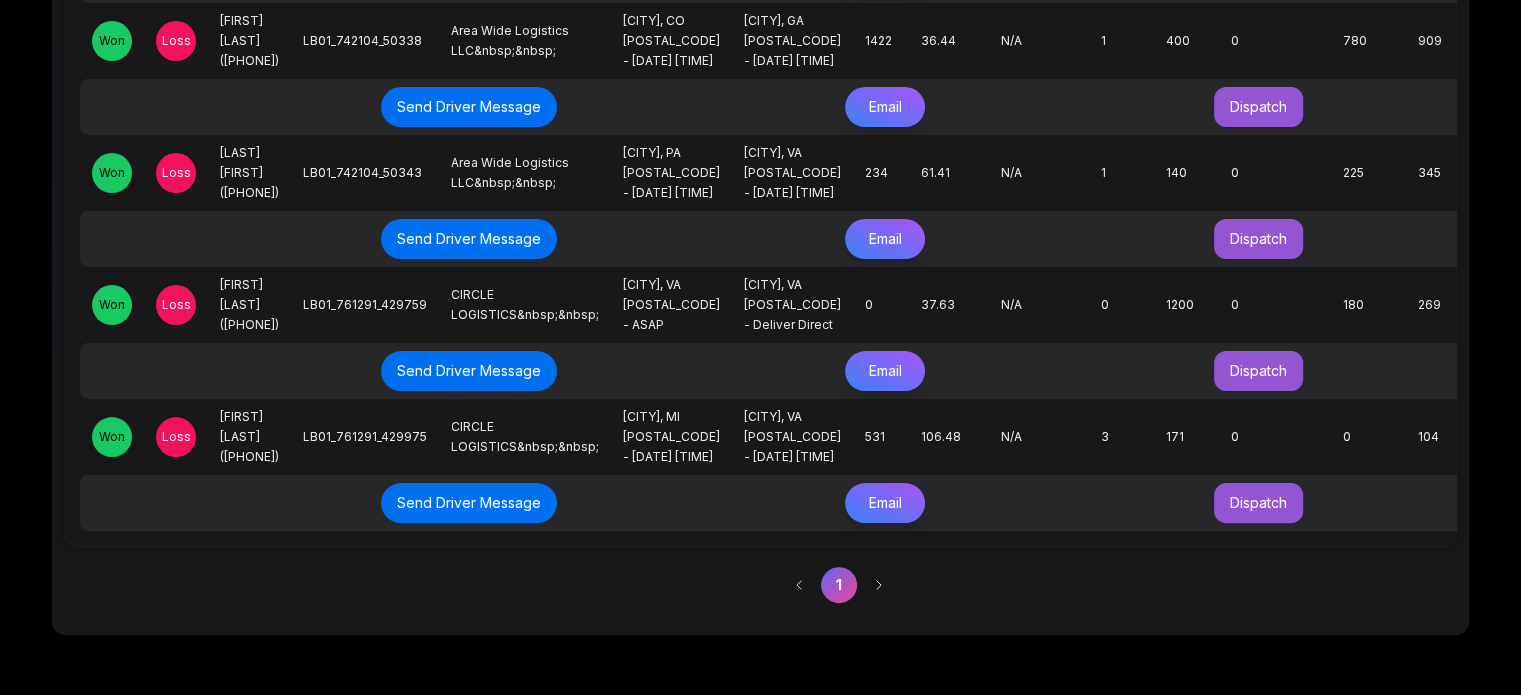 click on "Loss" at bounding box center (176, 437) 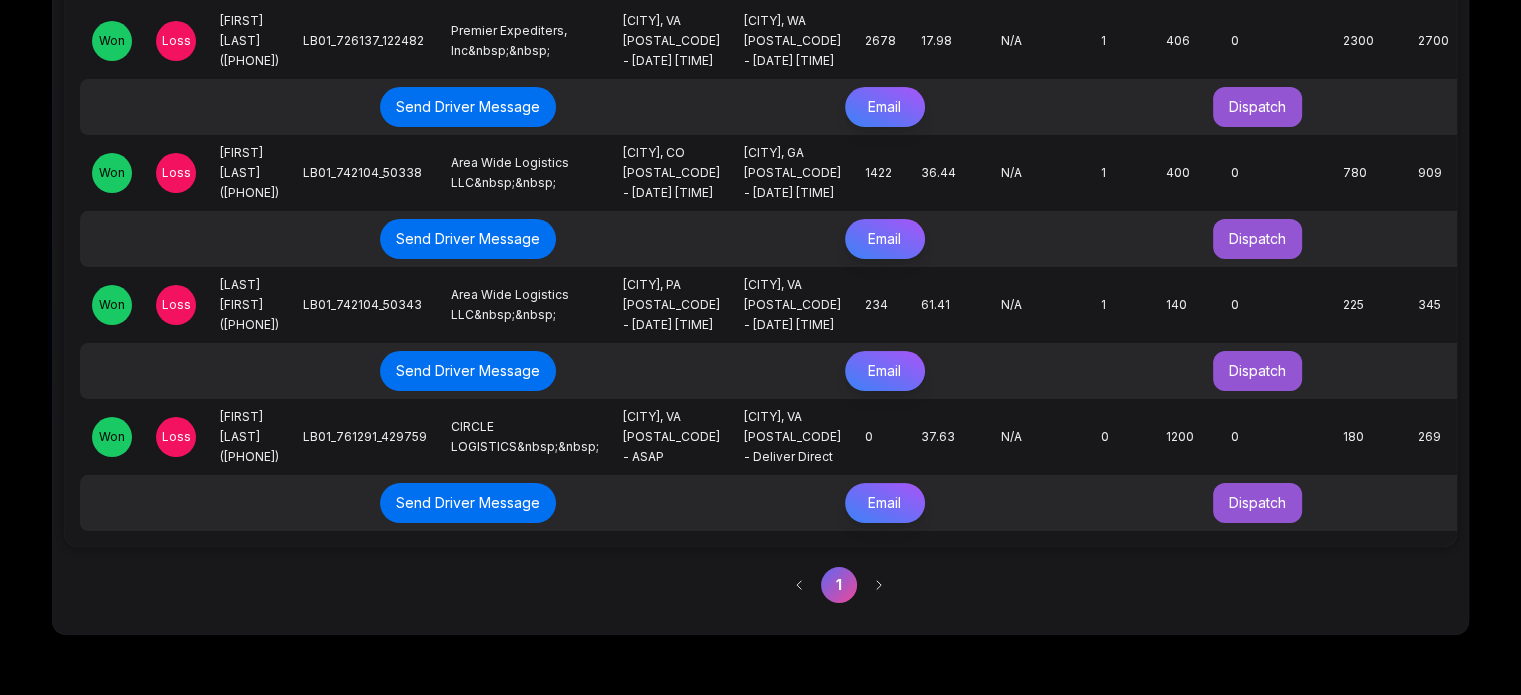 click on "Loss" at bounding box center [176, 437] 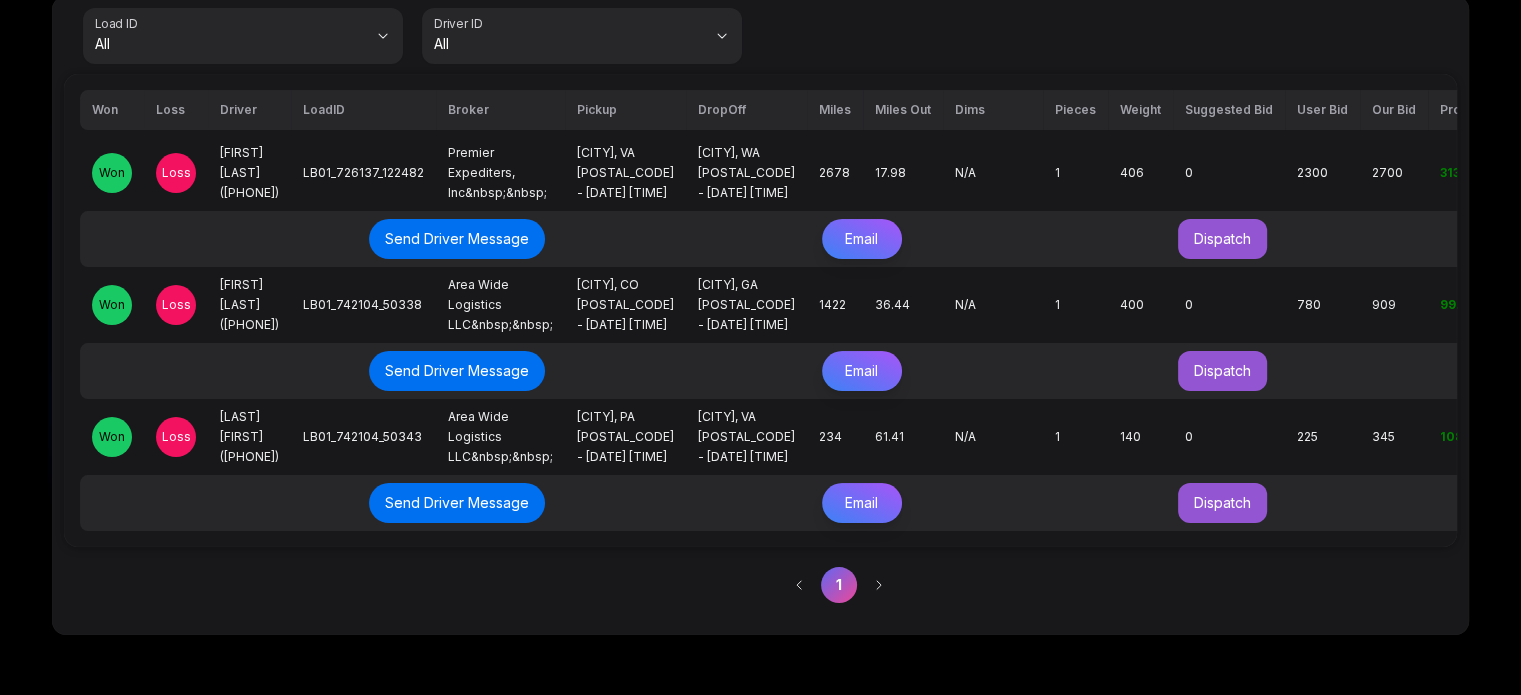 click on "Loss" at bounding box center [176, 437] 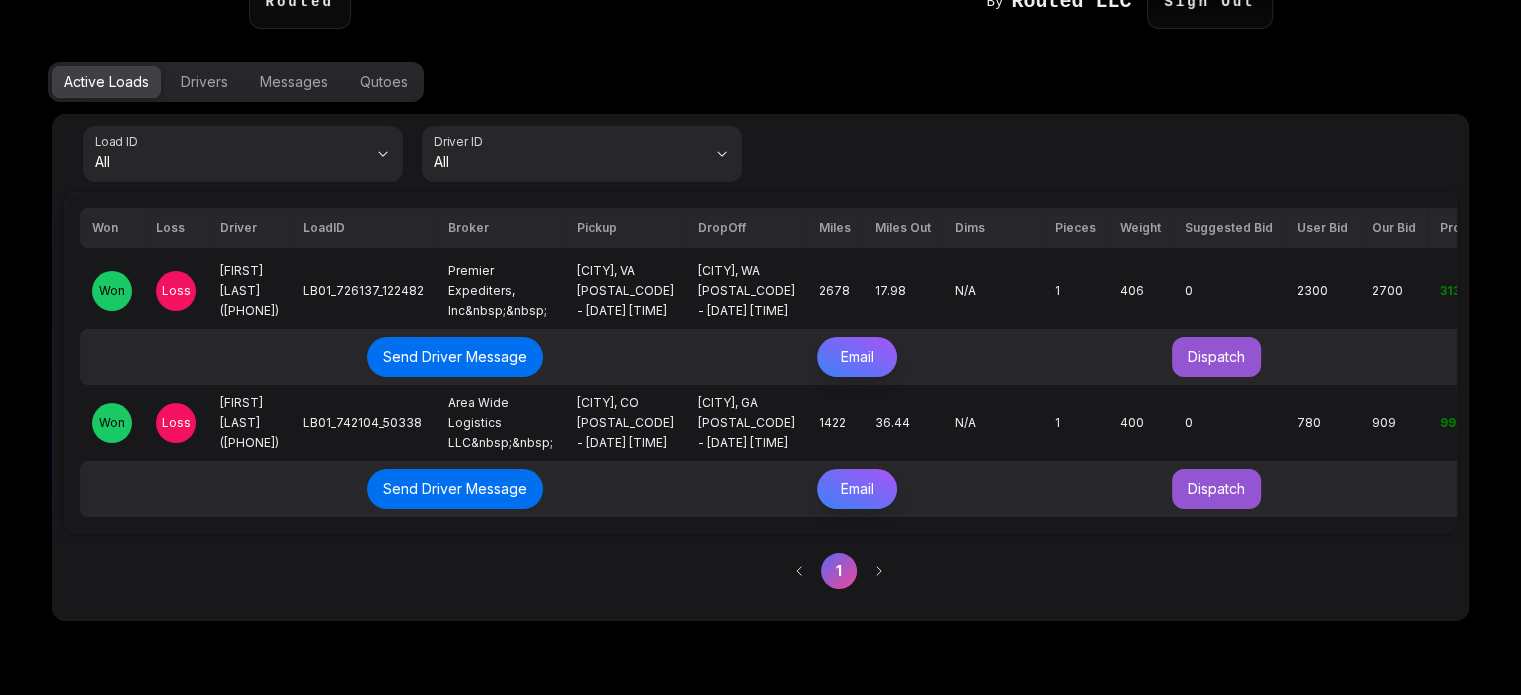 click on "Loss" at bounding box center [176, 423] 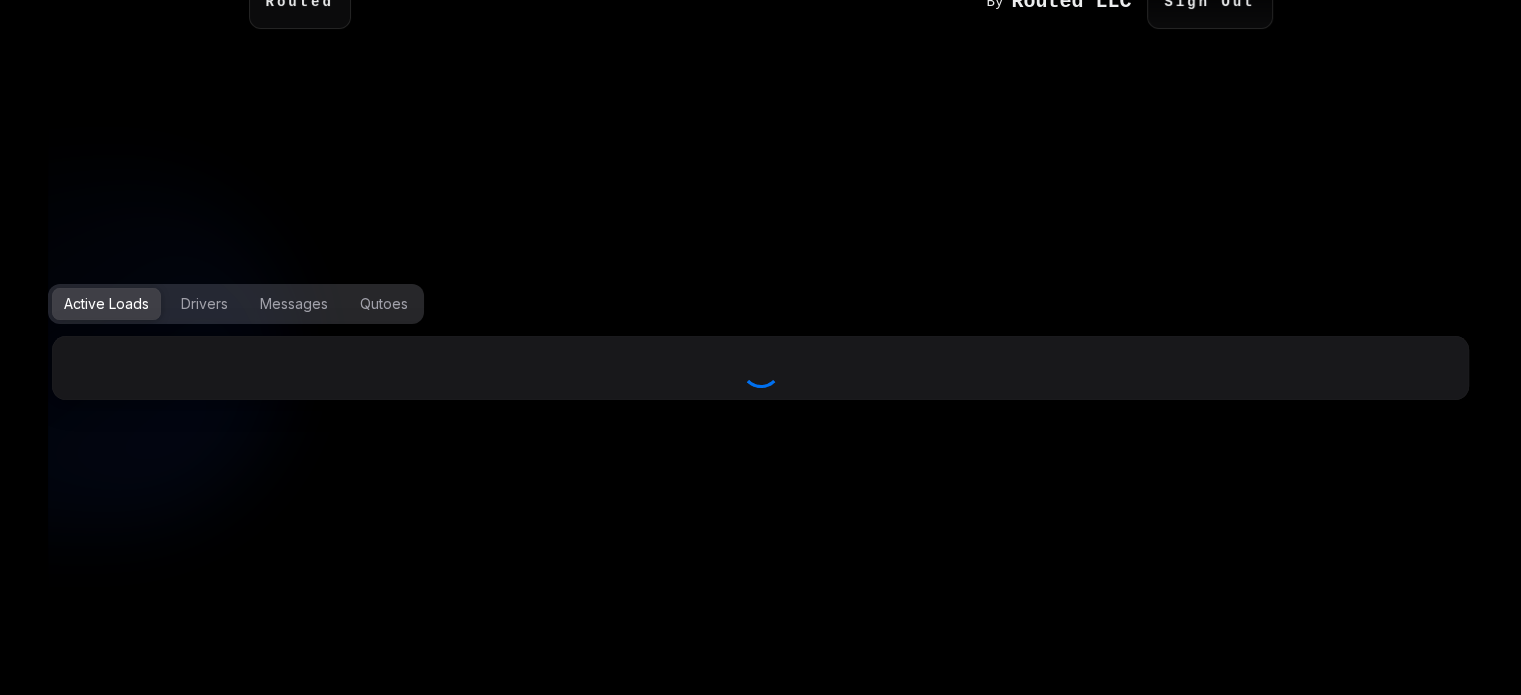 scroll, scrollTop: 72, scrollLeft: 0, axis: vertical 